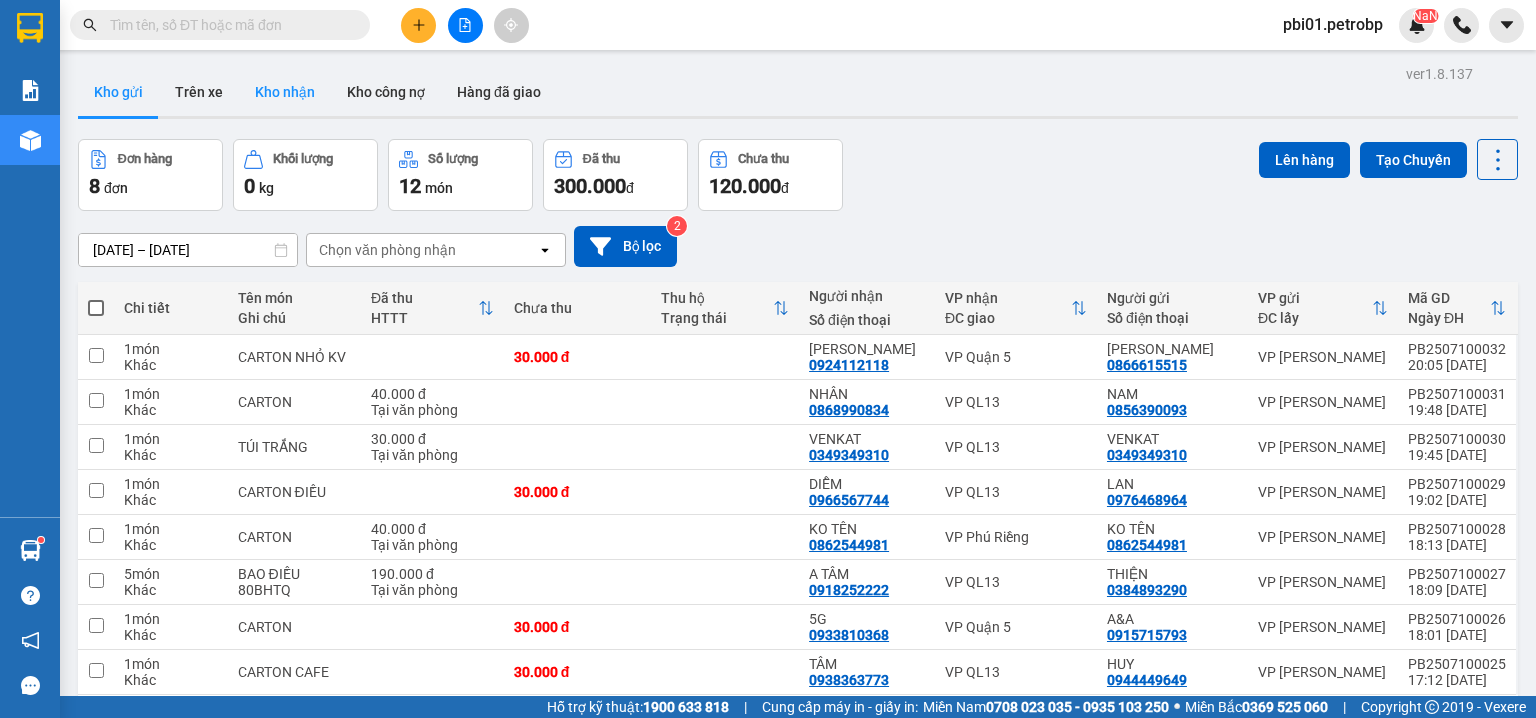 scroll, scrollTop: 0, scrollLeft: 0, axis: both 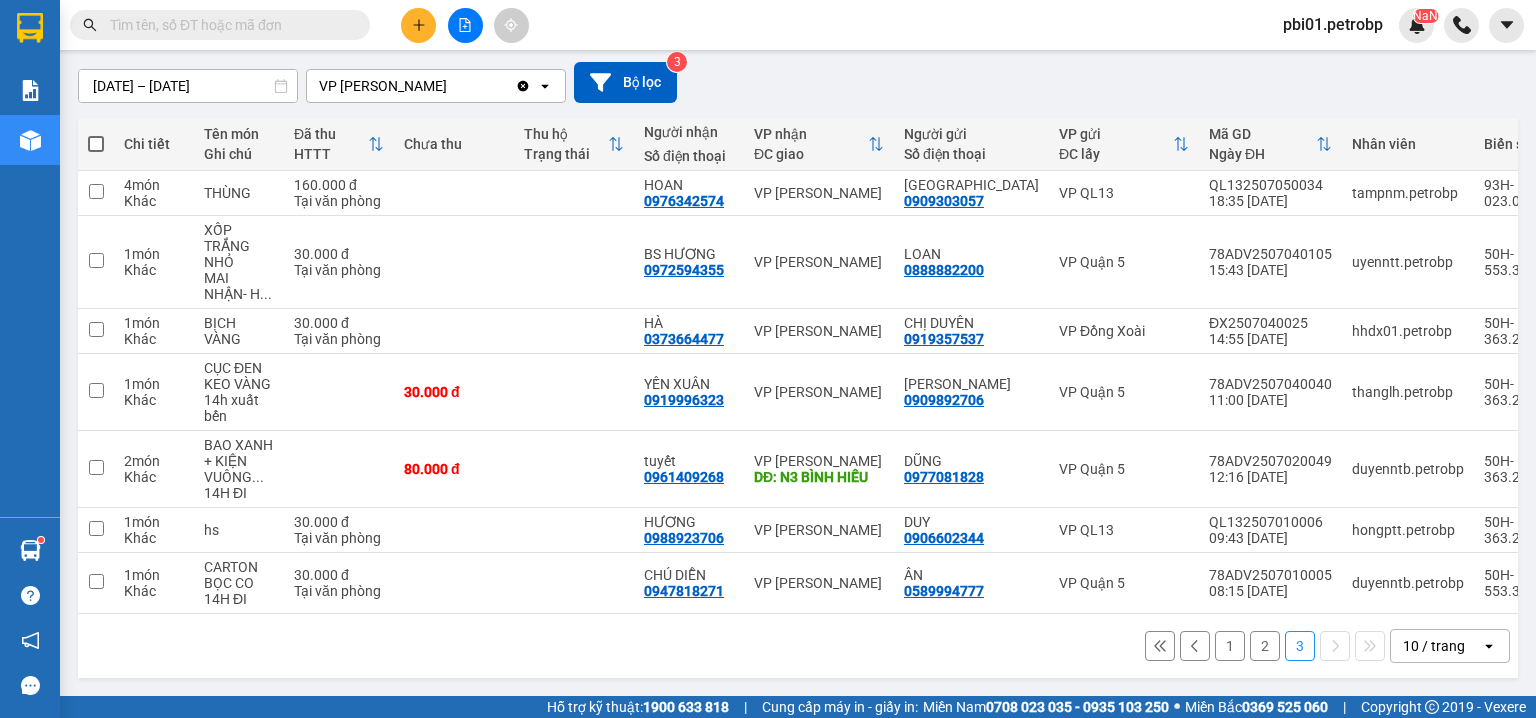 click on "2" at bounding box center [1265, 646] 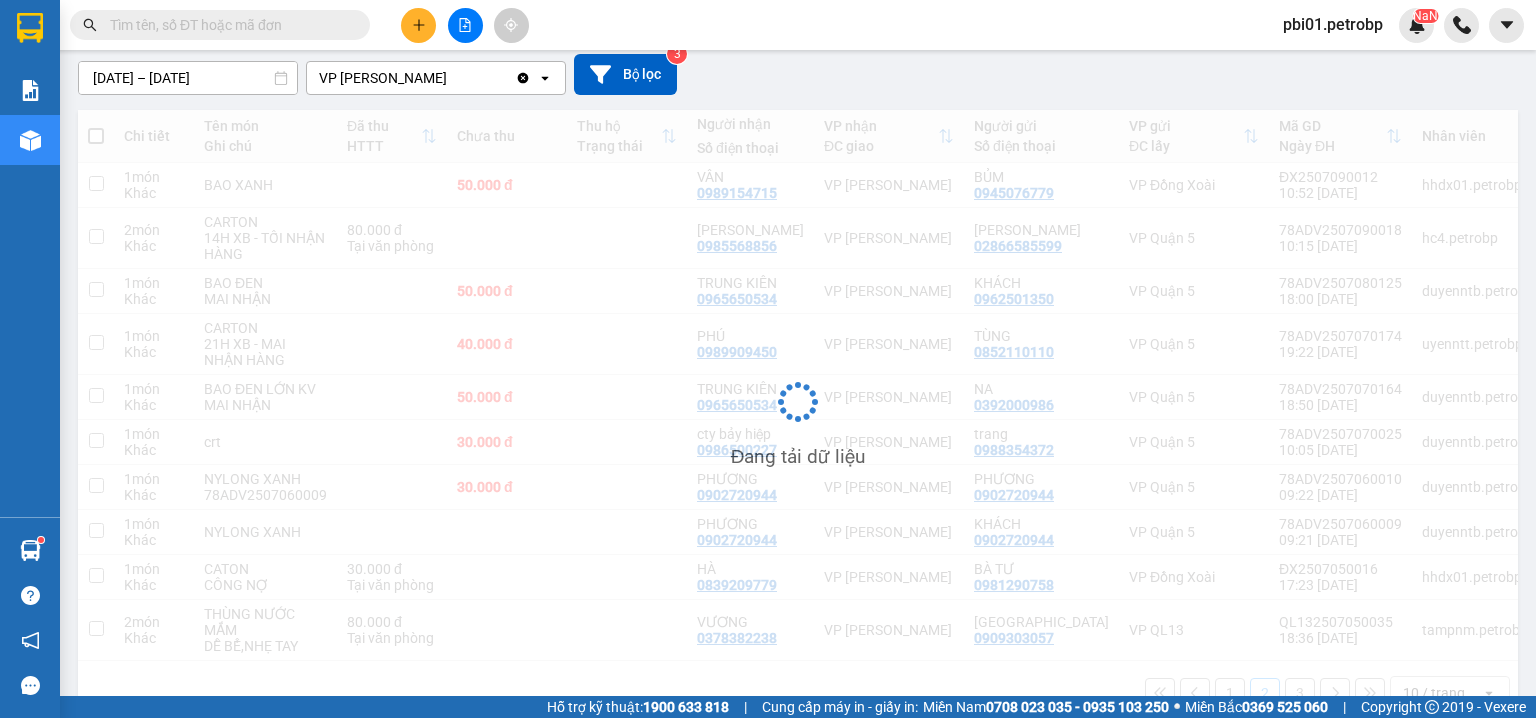 click on "Đang tải dữ liệu" at bounding box center [798, 417] 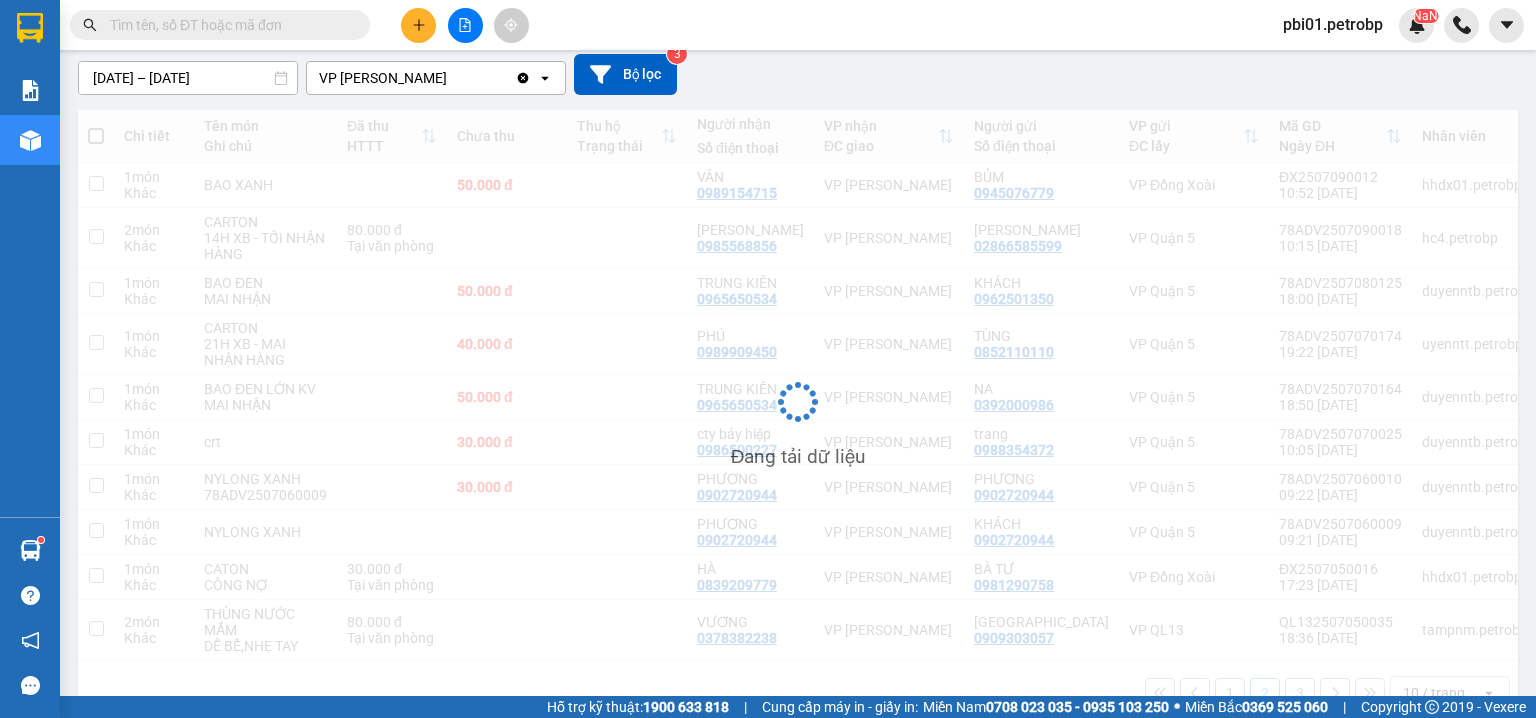 click on "Đang tải dữ liệu" at bounding box center (798, 417) 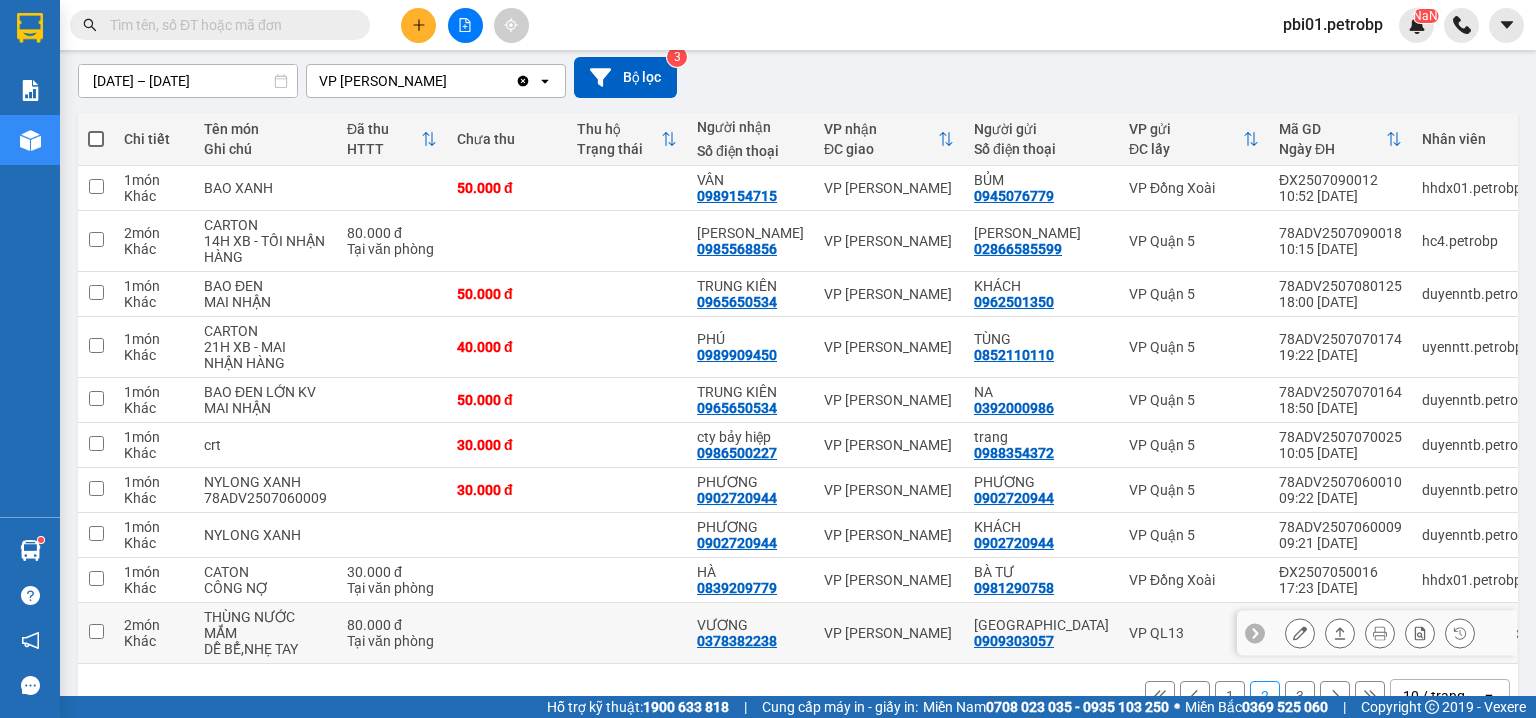 scroll, scrollTop: 224, scrollLeft: 0, axis: vertical 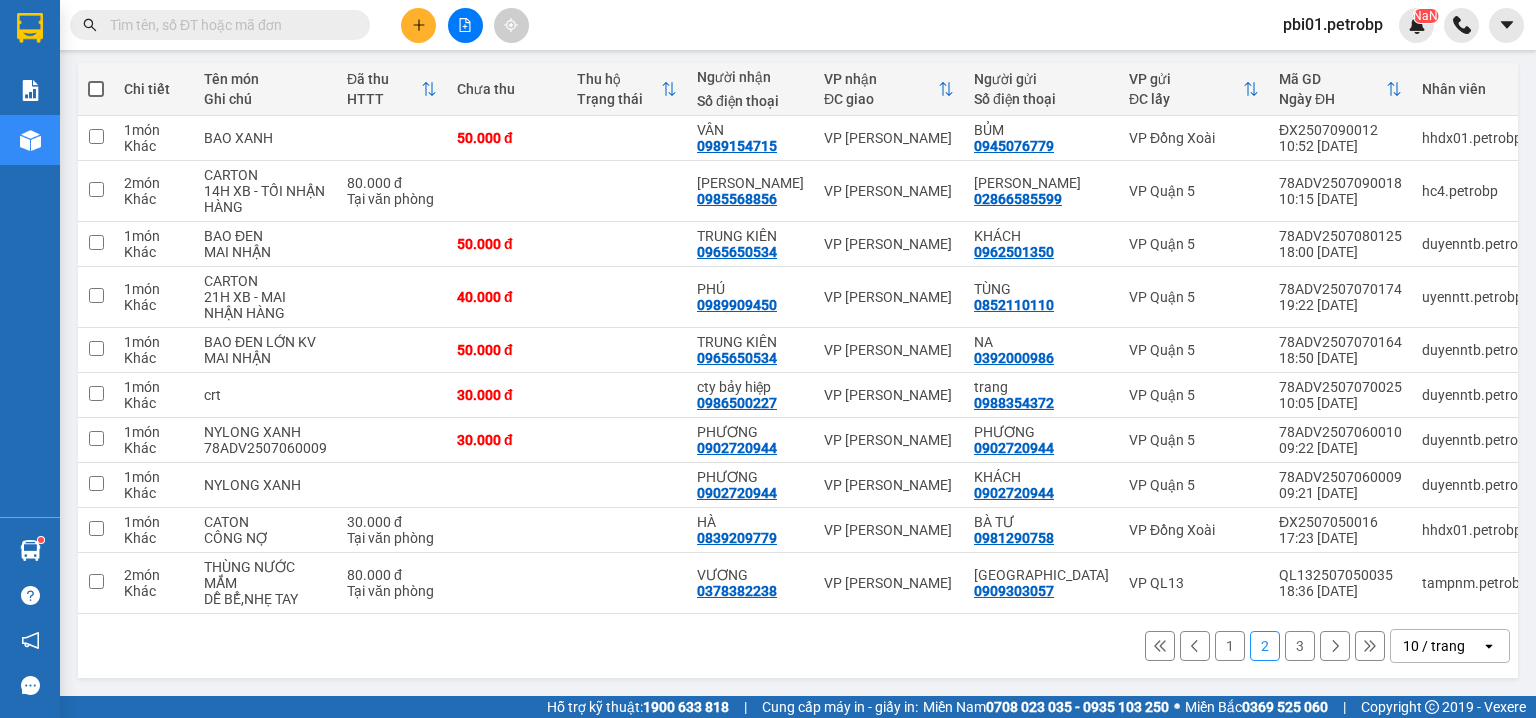 click on "1" at bounding box center (1230, 646) 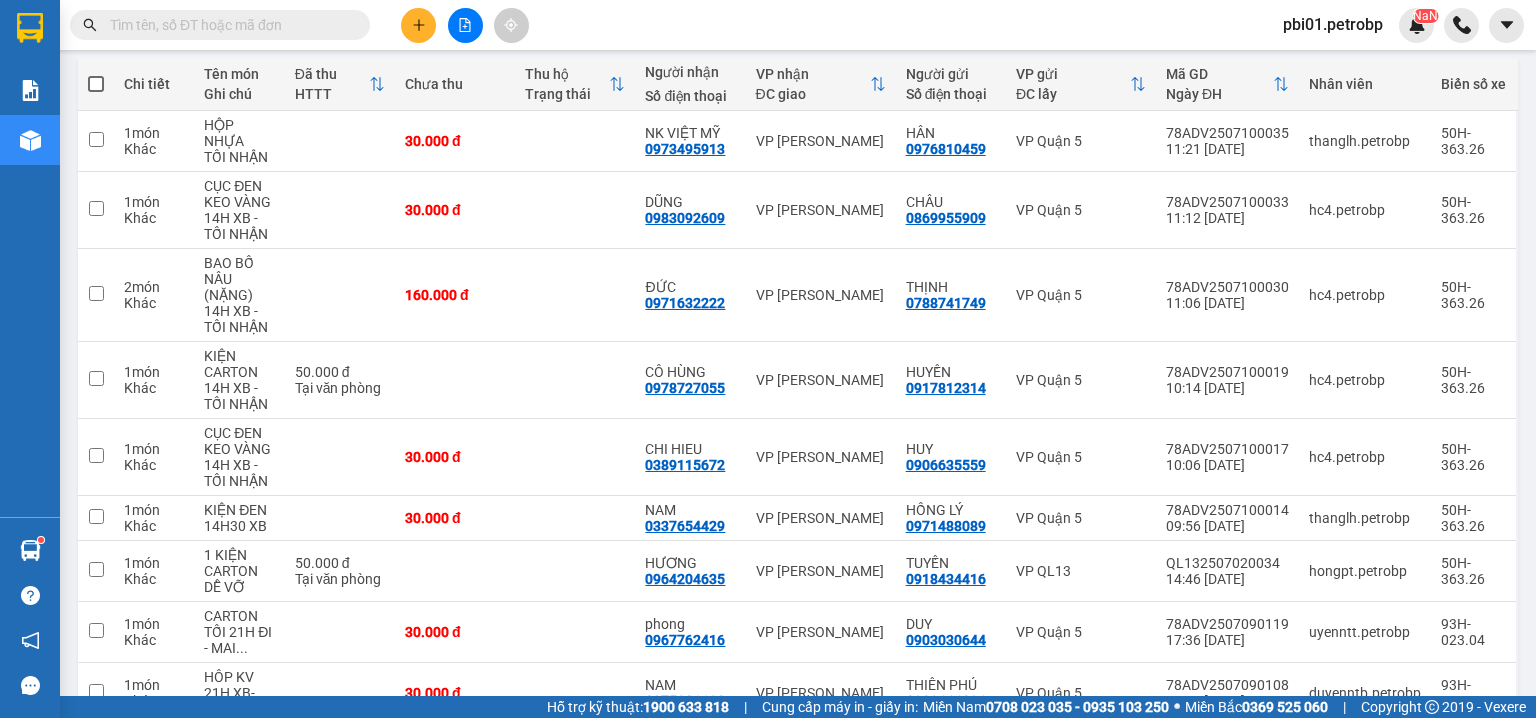 scroll, scrollTop: 384, scrollLeft: 0, axis: vertical 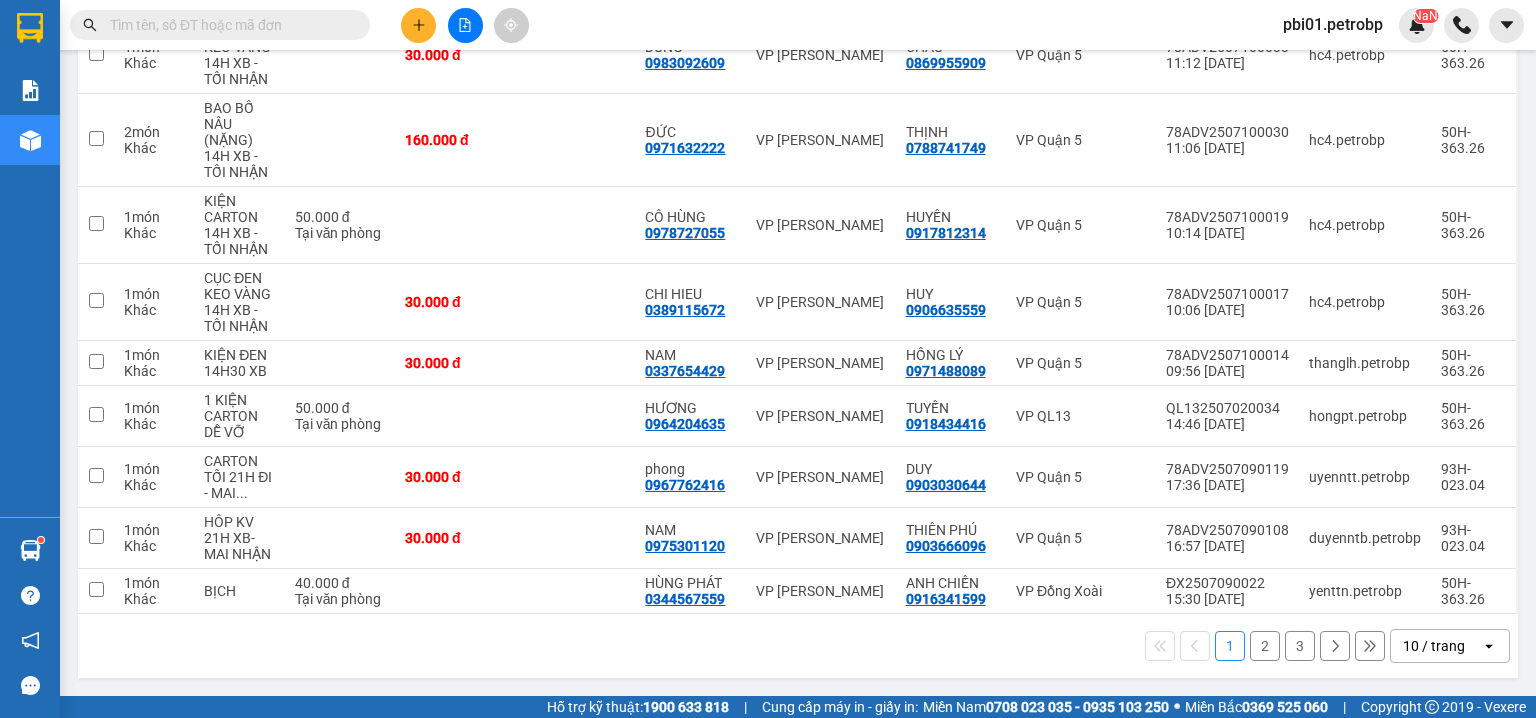 click at bounding box center (228, 25) 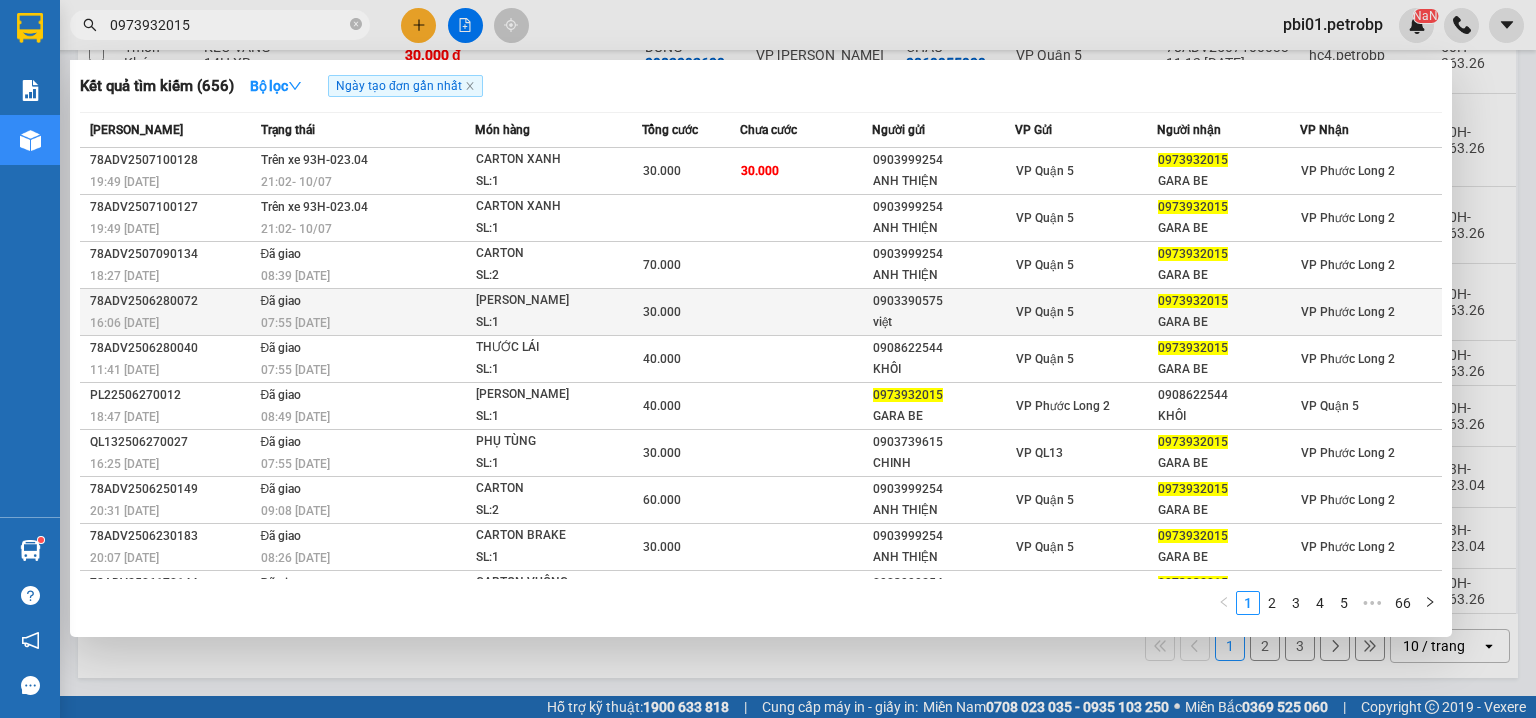 scroll, scrollTop: 33, scrollLeft: 0, axis: vertical 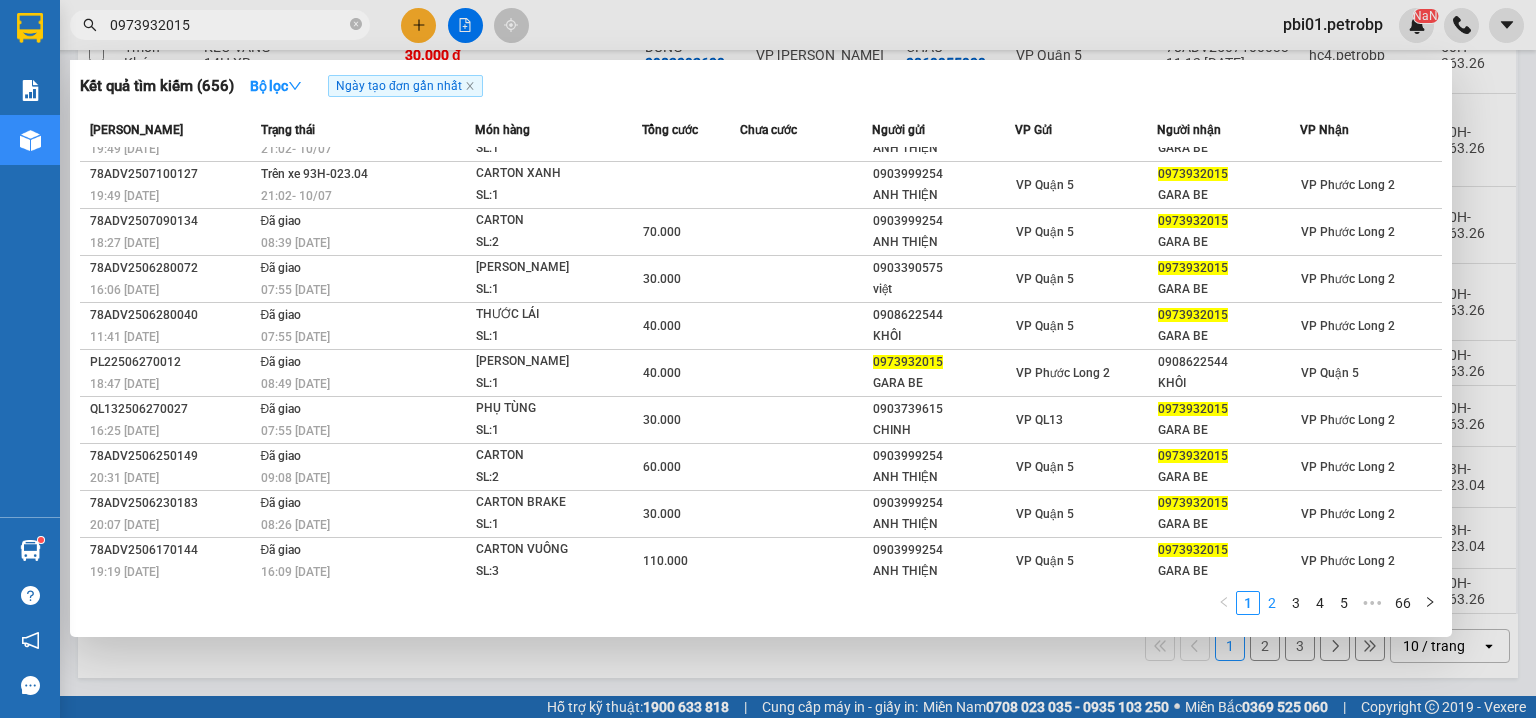 type on "0973932015" 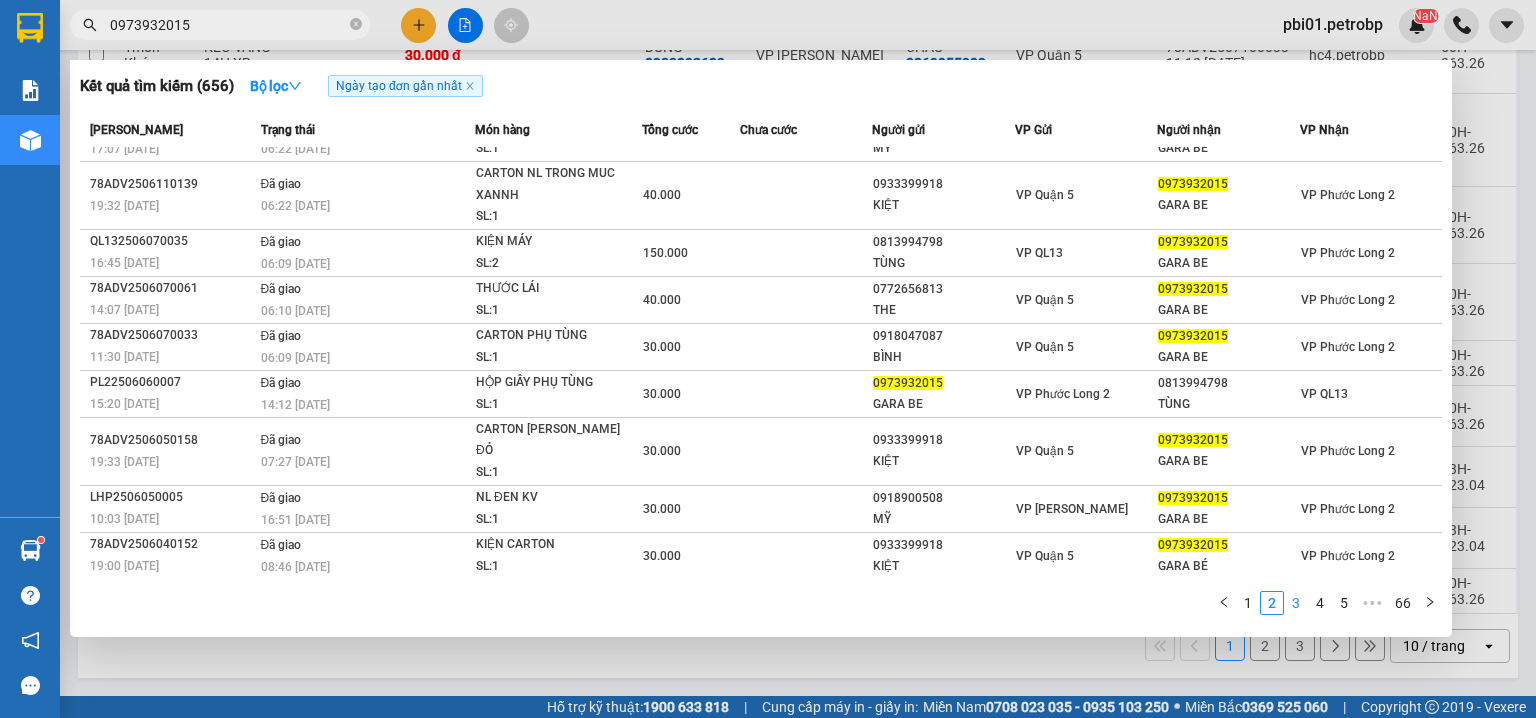 click on "3" at bounding box center (1296, 603) 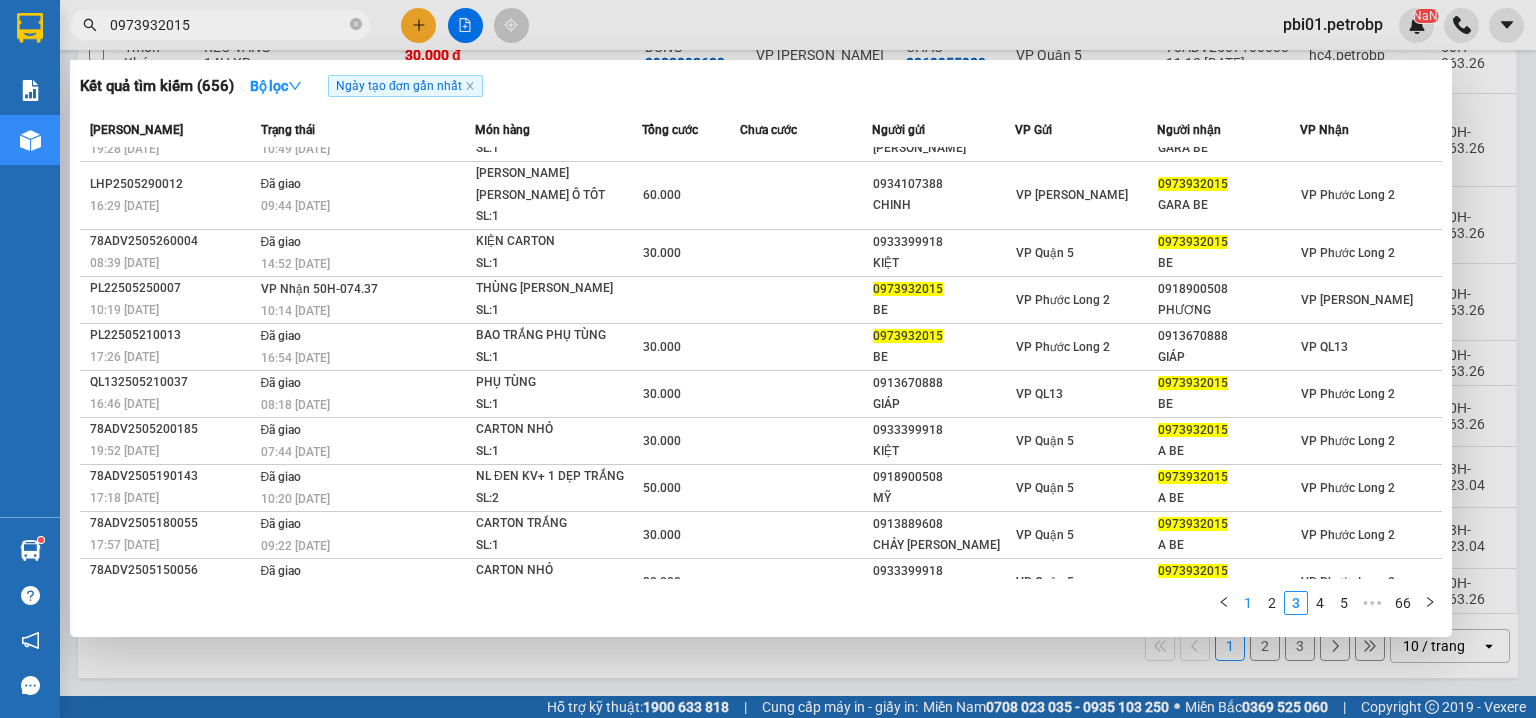 click on "1" at bounding box center [1248, 603] 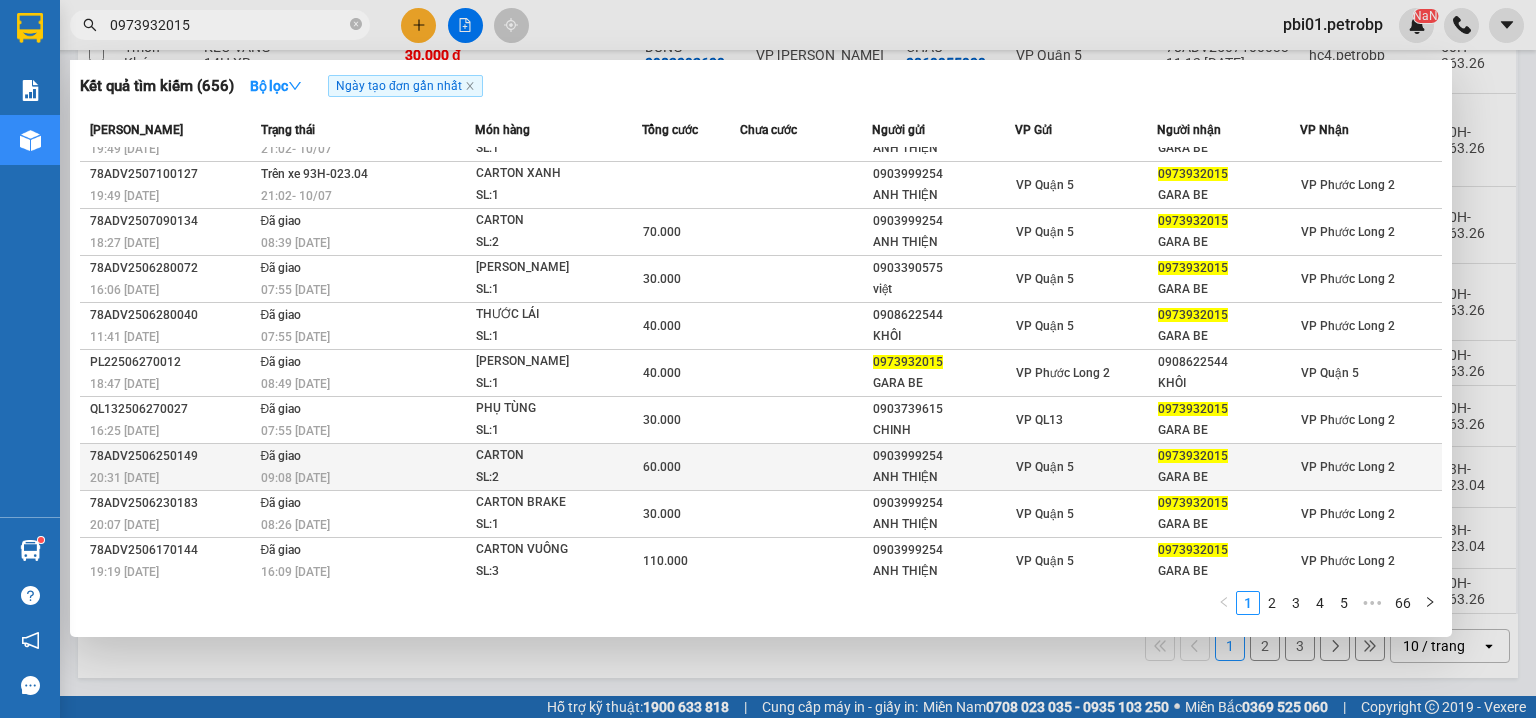 type 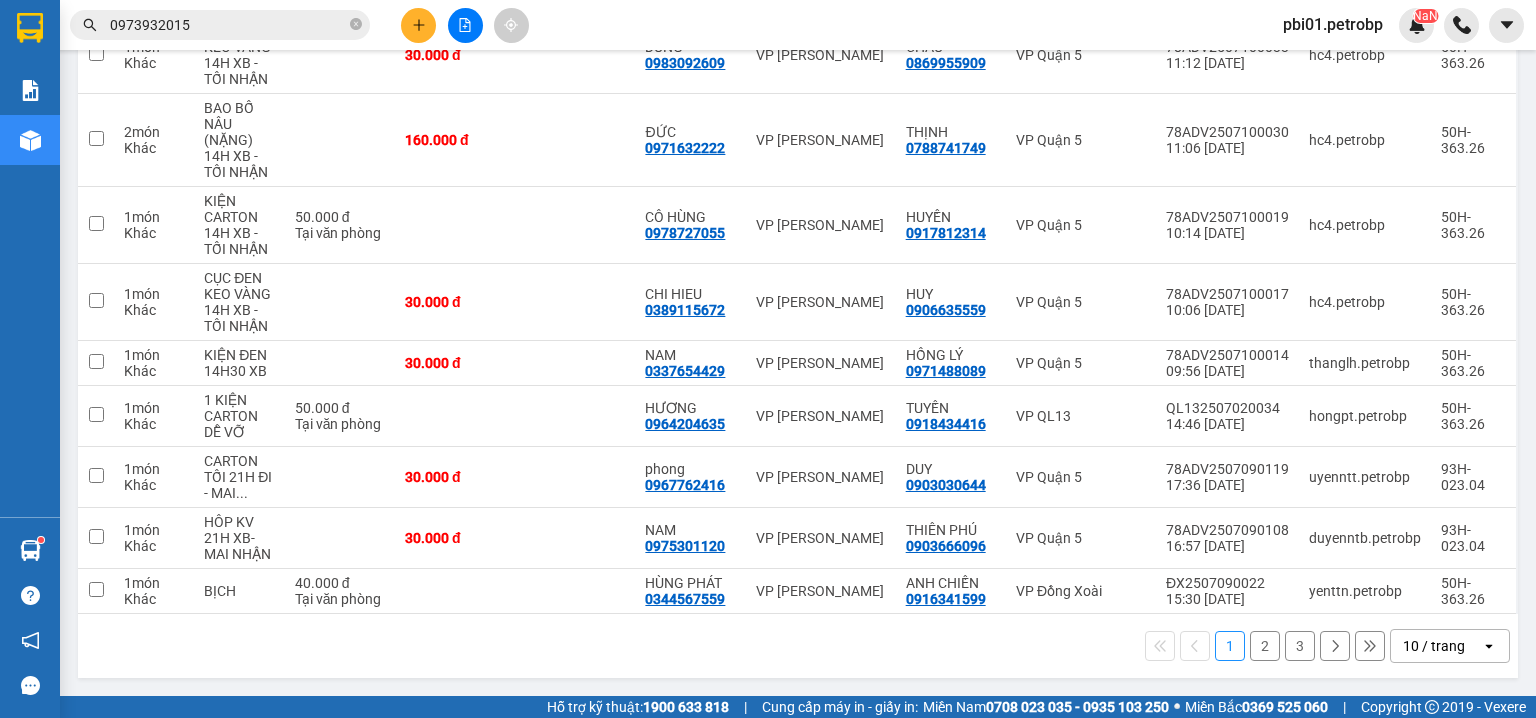 click on "0973932015" at bounding box center [228, 25] 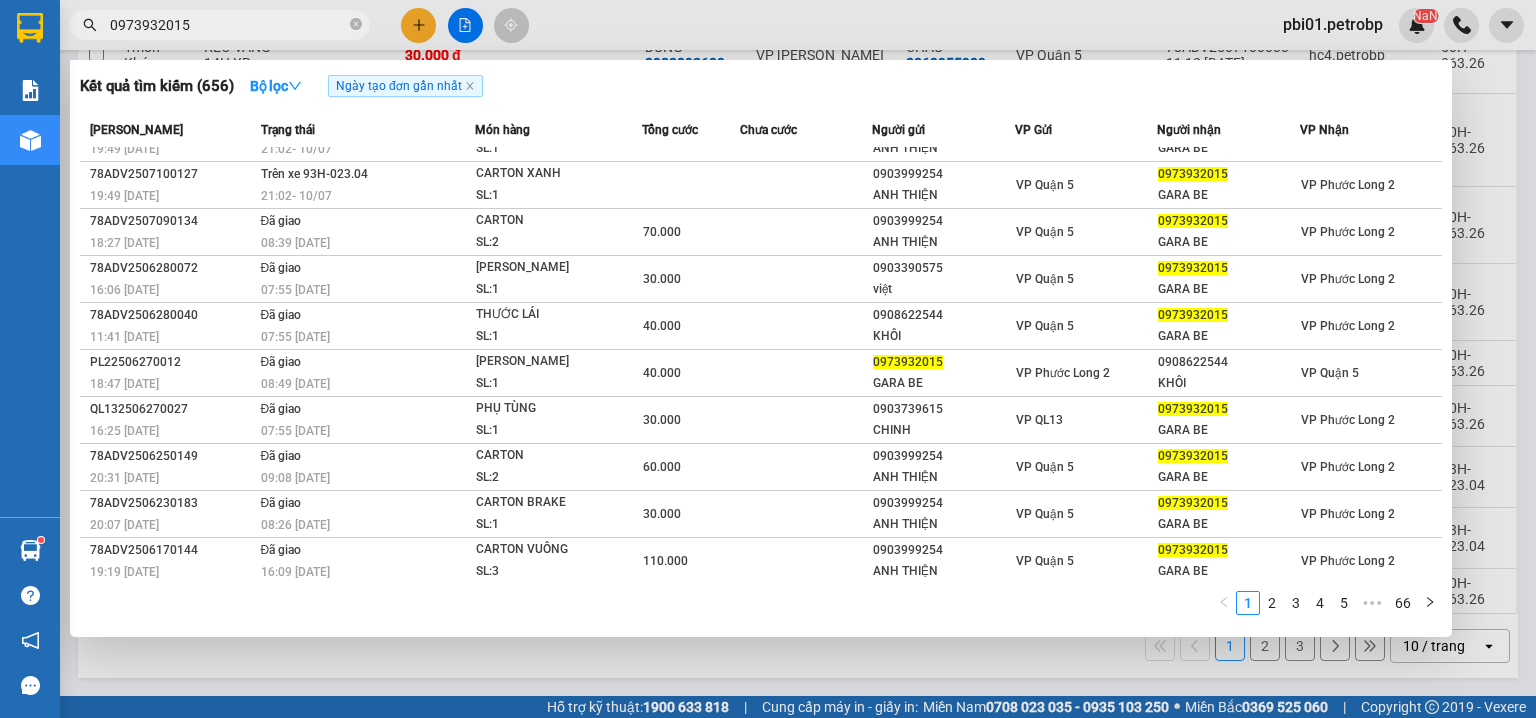 click on "0973932015" at bounding box center (228, 25) 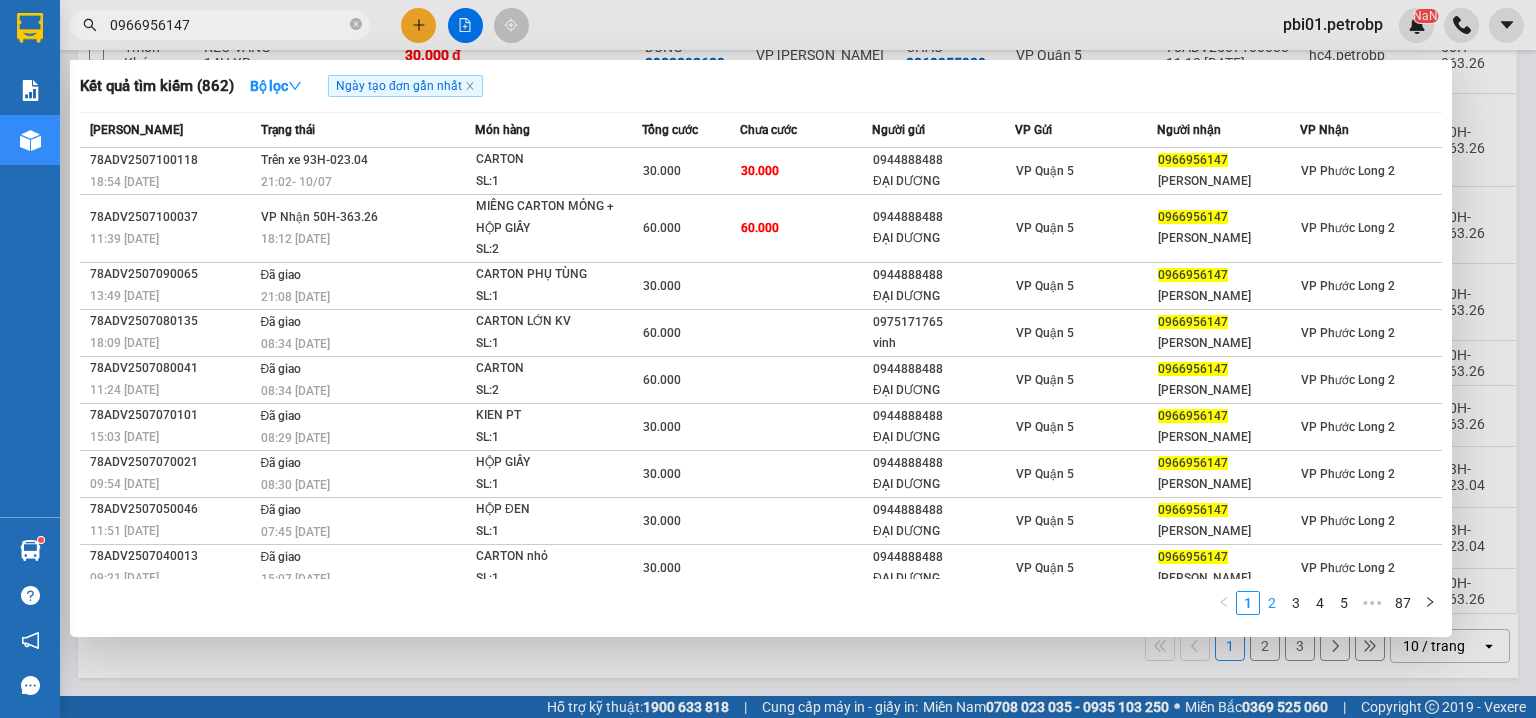 type on "0966956147" 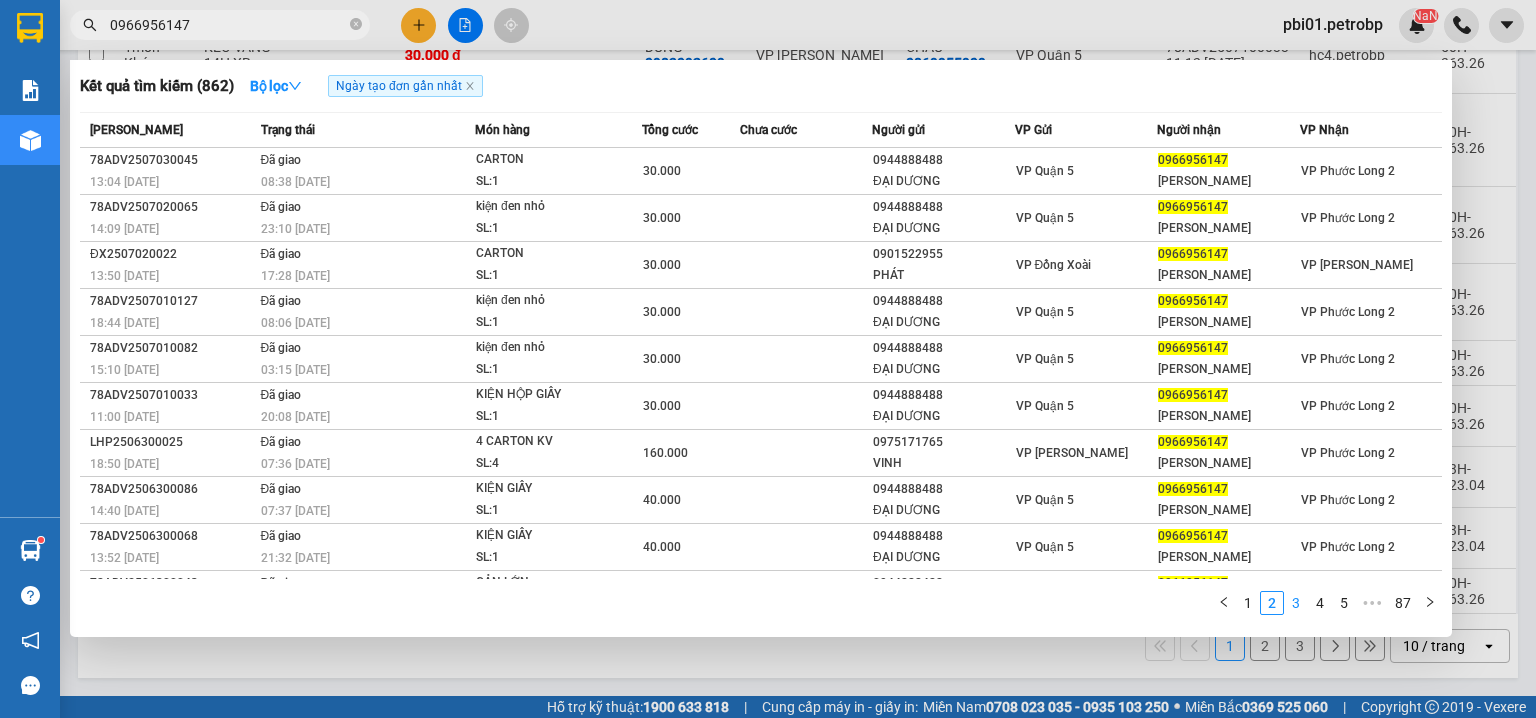 click on "3" at bounding box center (1296, 603) 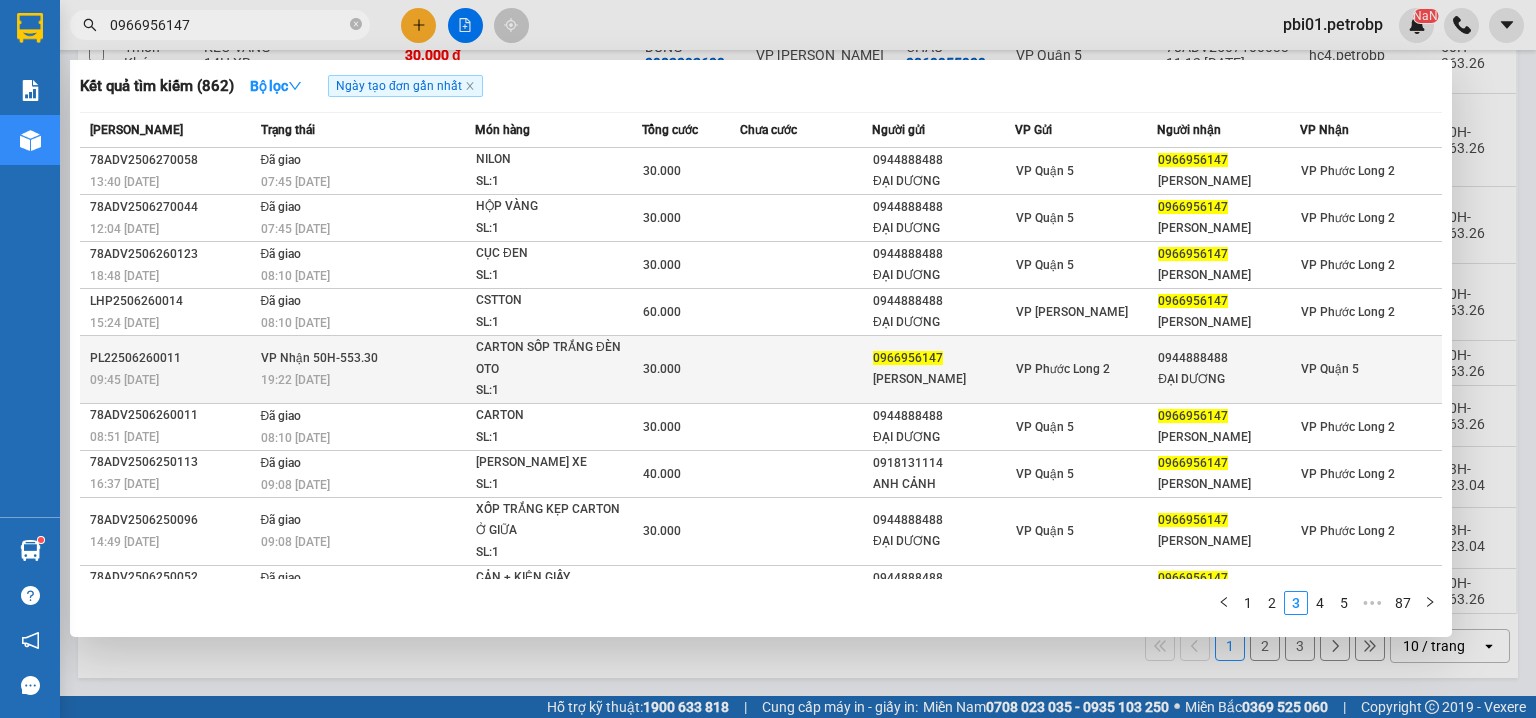 type 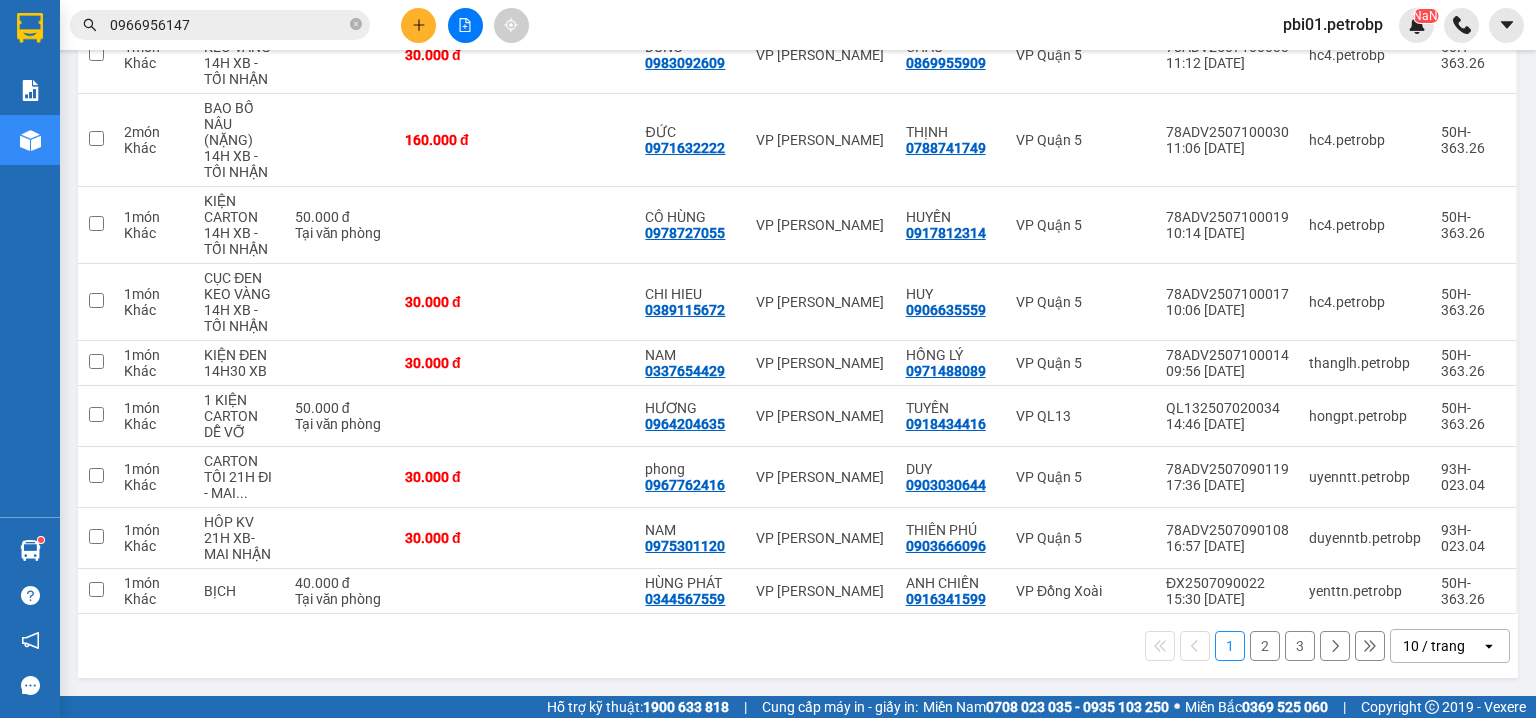 click on "0966956147" at bounding box center (228, 25) 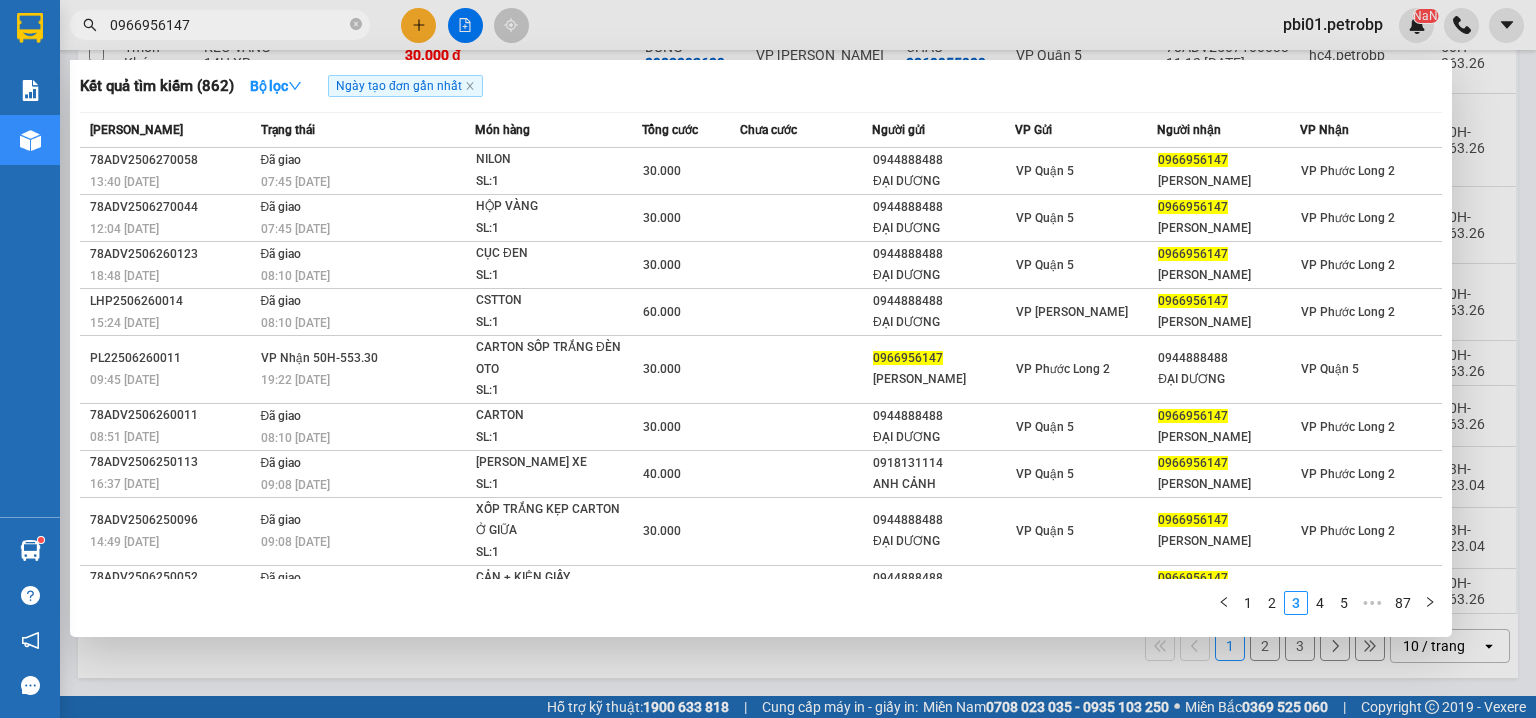 click on "0966956147" at bounding box center [228, 25] 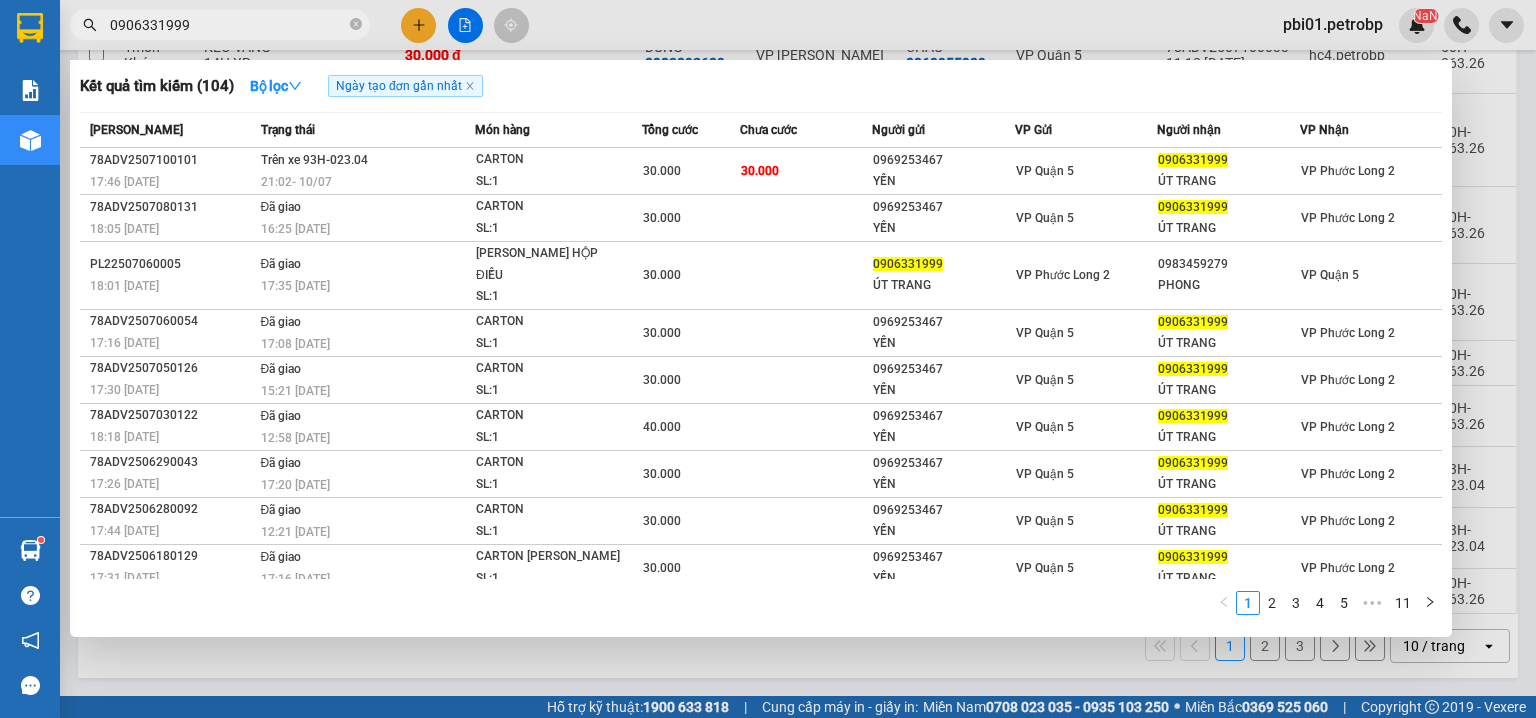 type on "0906331999" 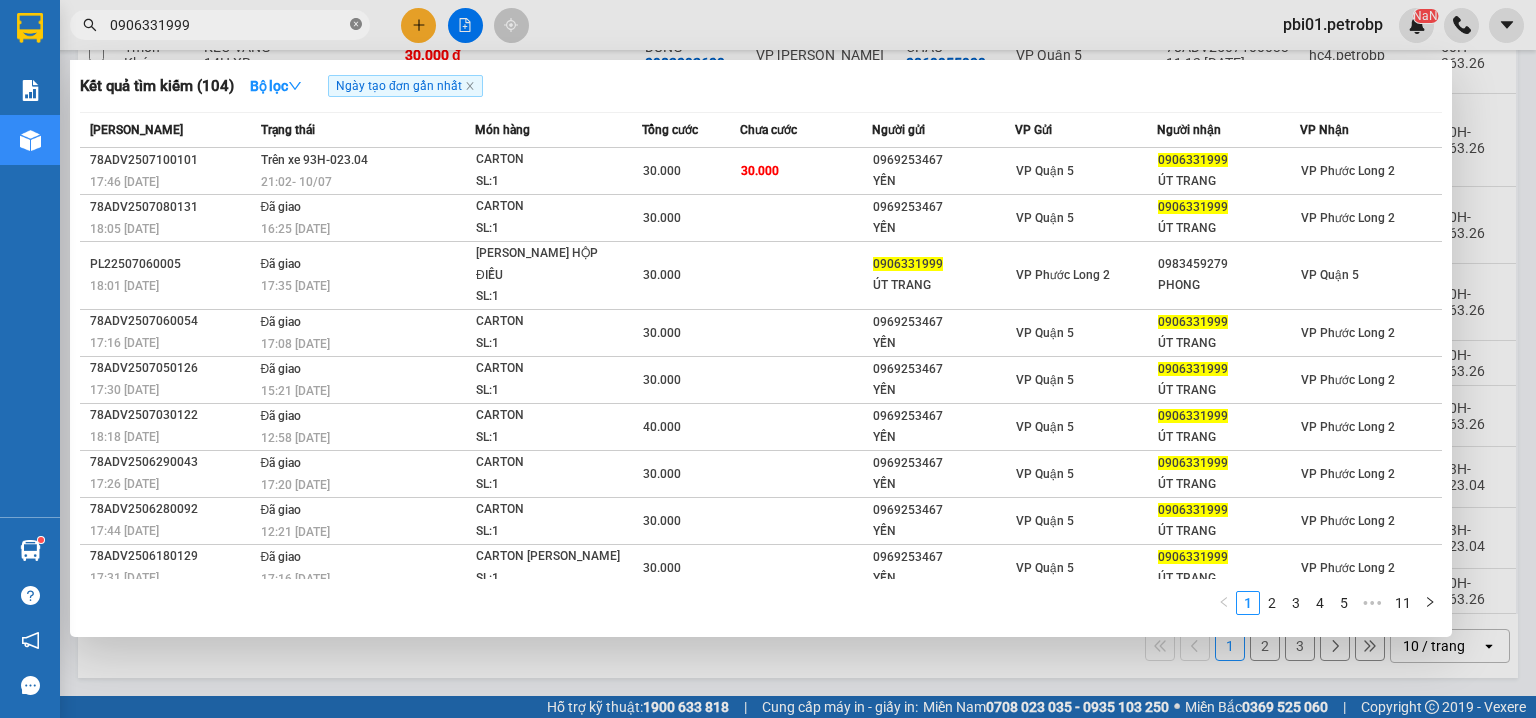 click 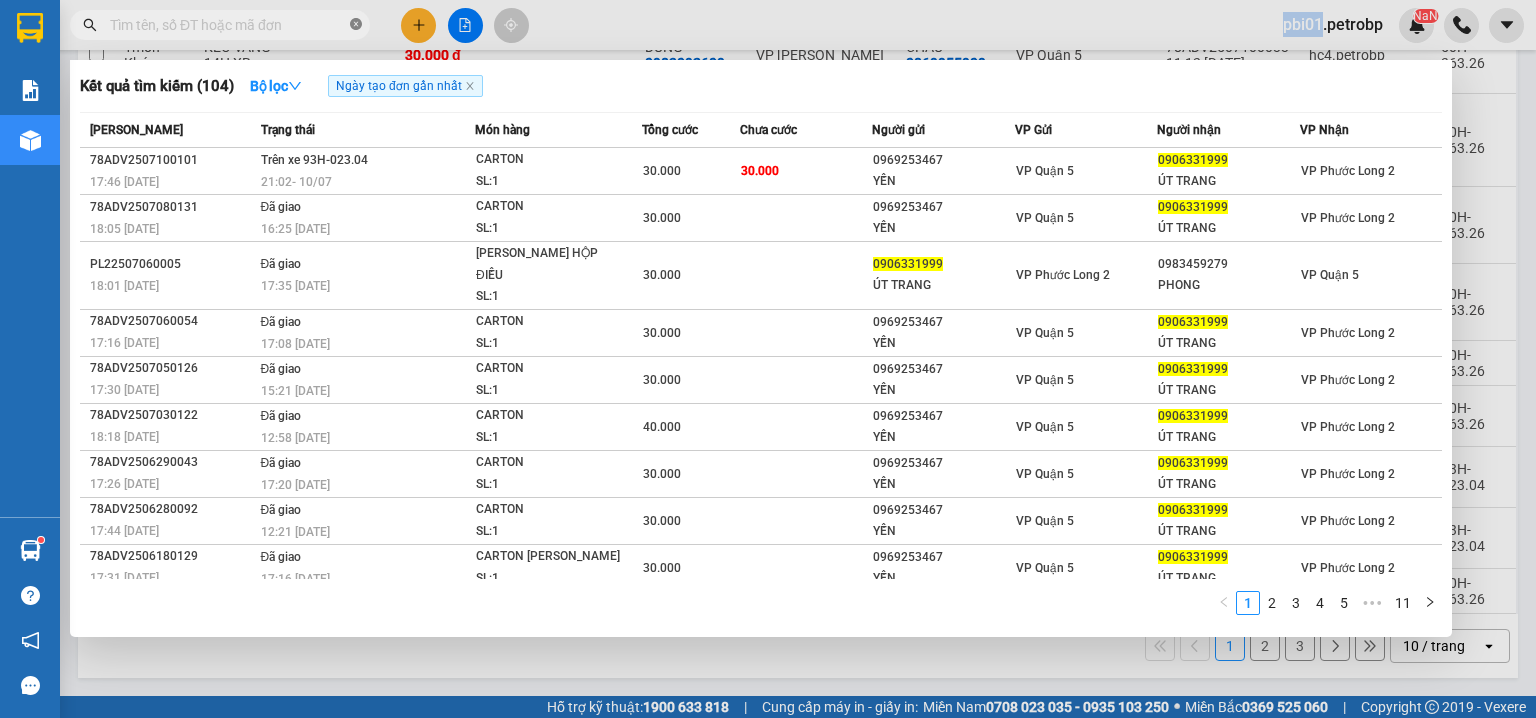 click at bounding box center [356, 25] 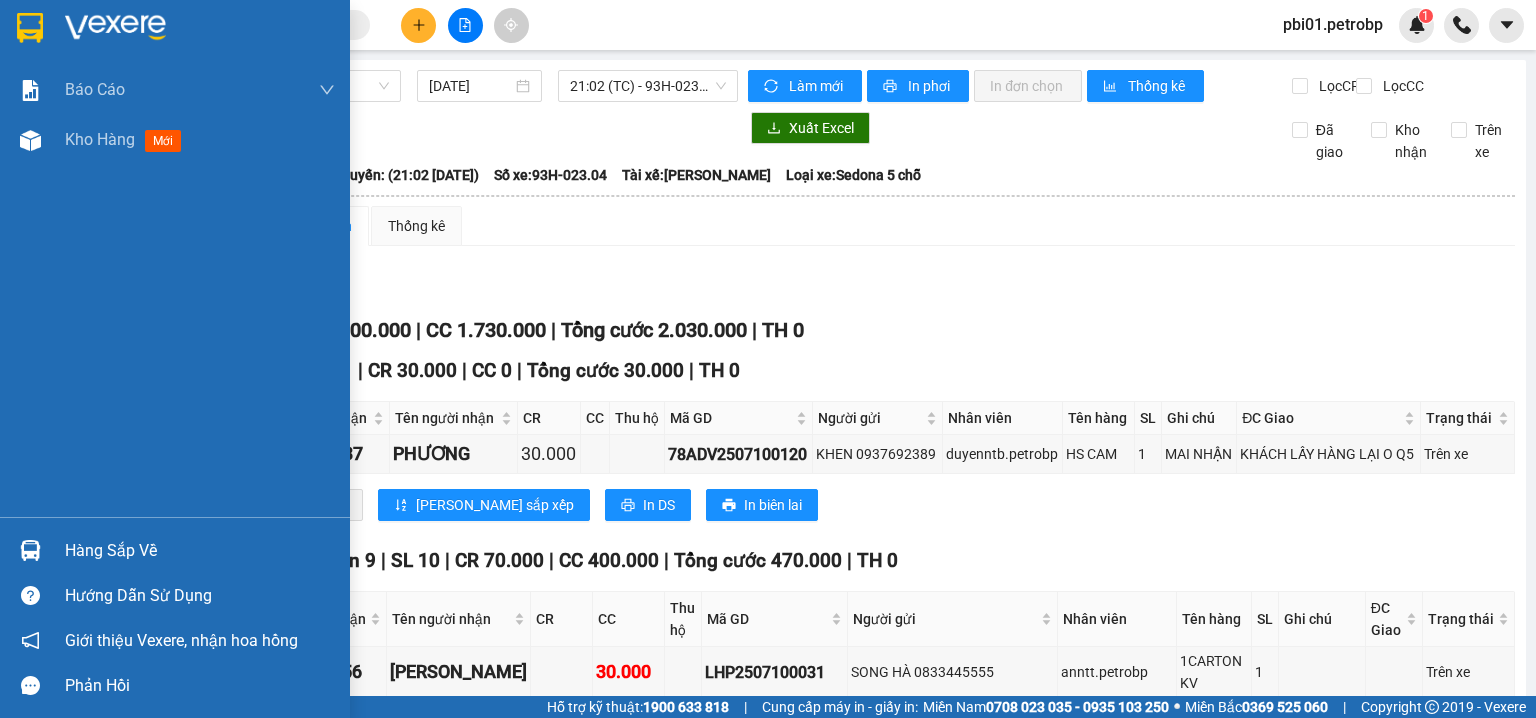 scroll, scrollTop: 0, scrollLeft: 0, axis: both 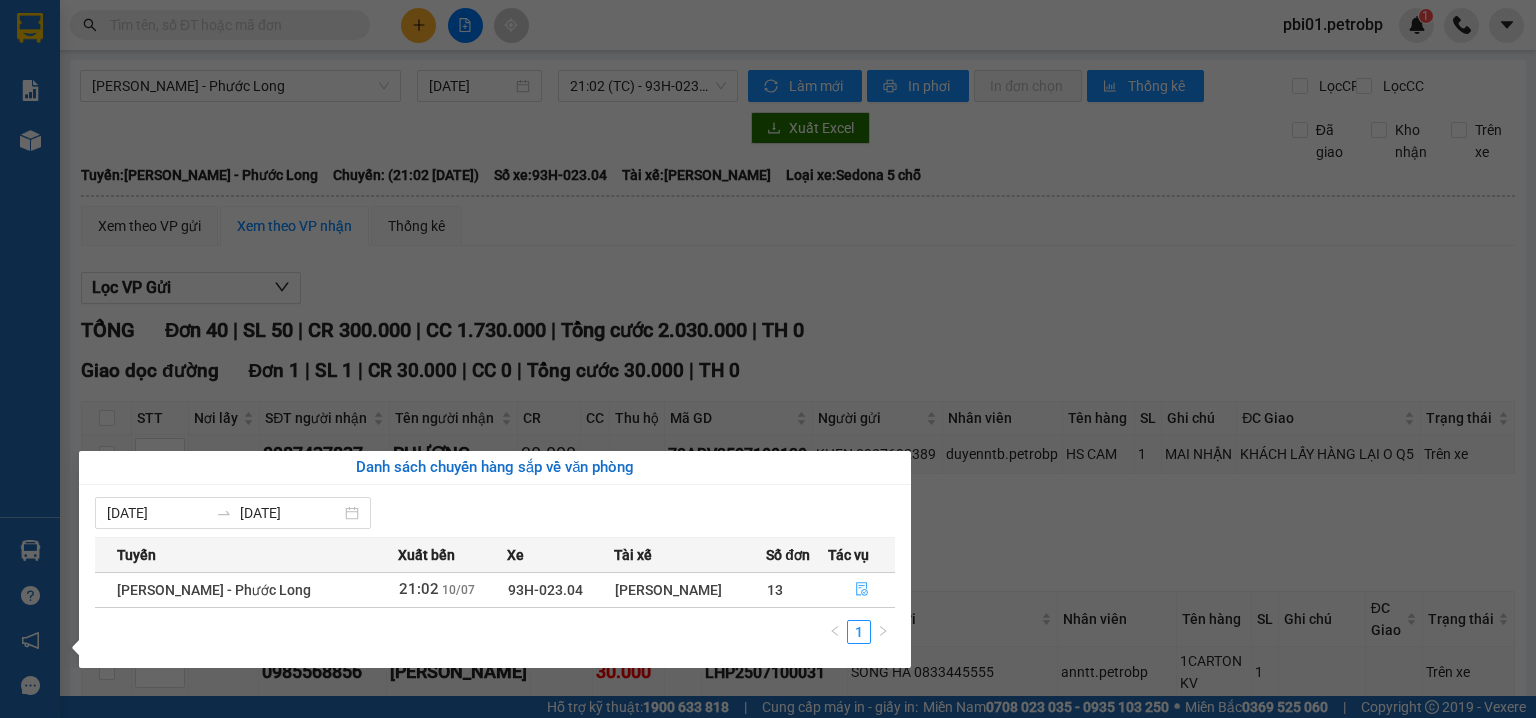 click 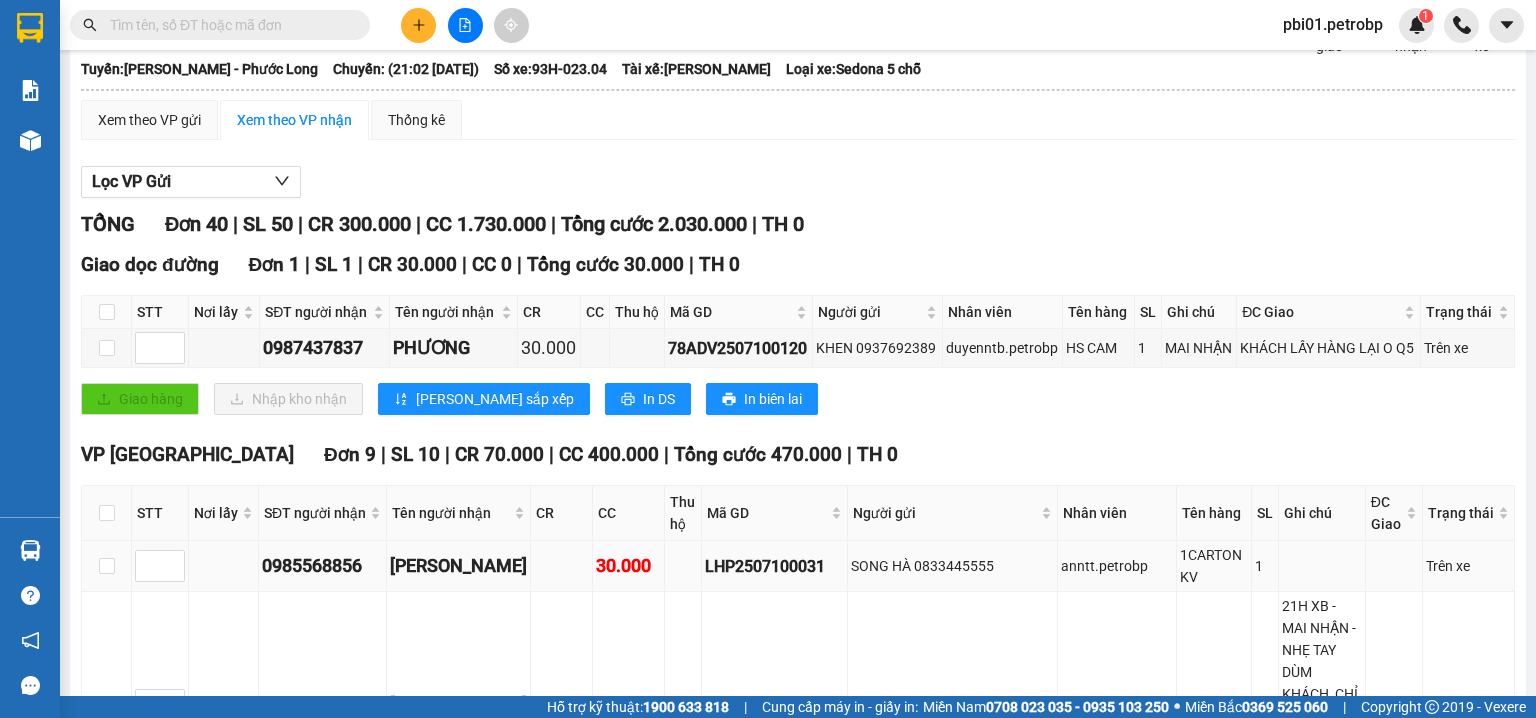 scroll, scrollTop: 0, scrollLeft: 0, axis: both 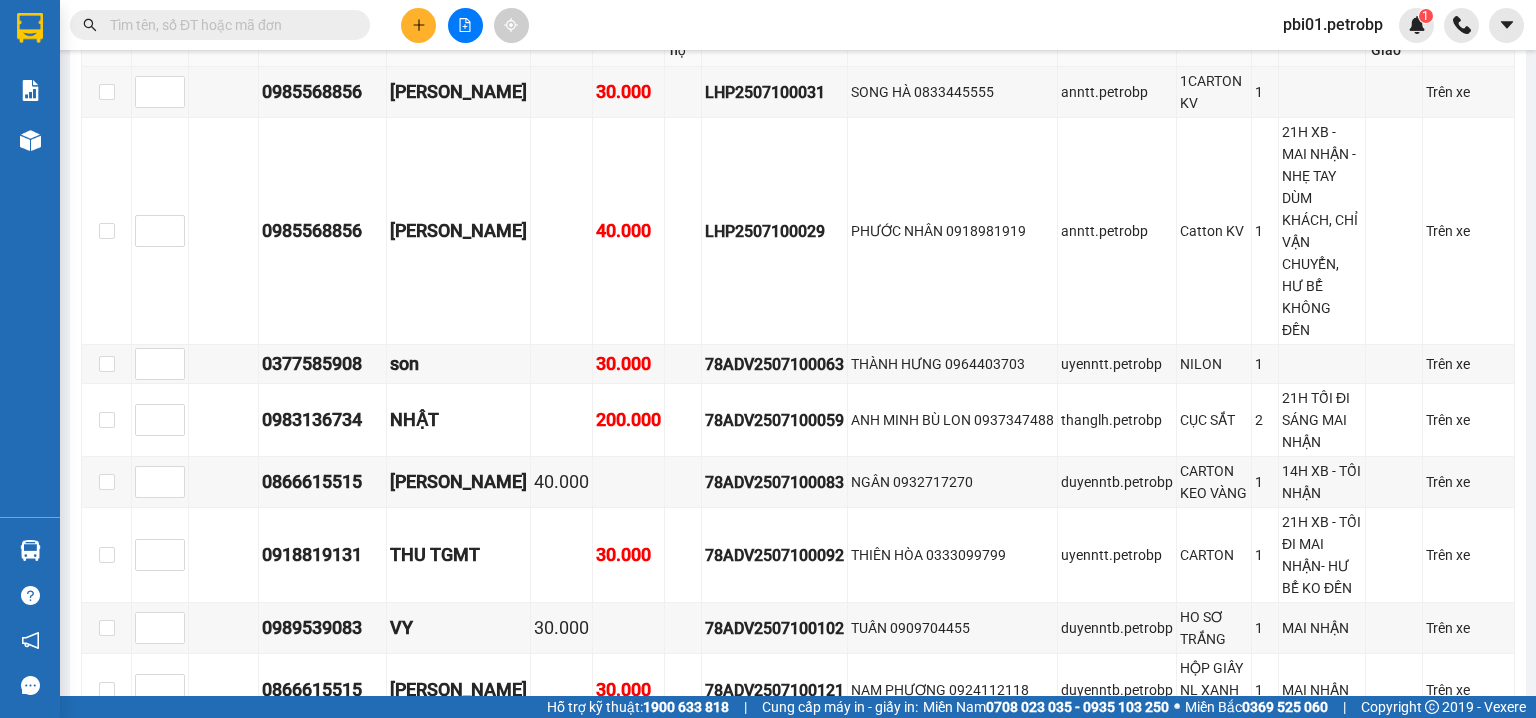 click on "[GEOGRAPHIC_DATA] - Phước Long [DATE] 21:02   (TC)   - 93H-023.04  Làm mới In phơi In đơn chọn Thống kê Lọc  CR Lọc  CC Xuất Excel Đã giao Kho nhận Trên xe Petro [GEOGRAPHIC_DATA]   02716.55.56.57 & CSKH: 0983.776.777   692 [GEOGRAPHIC_DATA], [GEOGRAPHIC_DATA], [GEOGRAPHIC_DATA], [GEOGRAPHIC_DATA] 21:46 [DATE] Tuyến:  [GEOGRAPHIC_DATA] - Phước Long Chuyến:   (21:02 [DATE]) Tài xế:  [PERSON_NAME]   Số xe:  93H-023.04 Loại xe:  Sedona 5 chỗ Tuyến:  [GEOGRAPHIC_DATA] - [GEOGRAPHIC_DATA] [GEOGRAPHIC_DATA]:   (21:02 [DATE]) Số xe:  93H-023.04 Tài xế:  [PERSON_NAME] xe:  Sedona 5 chỗ Xem theo VP gửi Xem theo VP nhận Thống kê Lọc VP Gửi TỔNG Đơn   40 | SL   50 | CR   300.000 | CC   1.730.000 | Tổng cước   2.030.000 | TH   0 Giao dọc đường Đơn   1 | SL   1 | CR   30.000 | CC   0 | Tổng cước   30.000 | TH   0 STT Nơi lấy SĐT người nhận Tên người nhận CR CC Thu hộ Mã GD Người gửi Nhân viên" at bounding box center (768, 348) 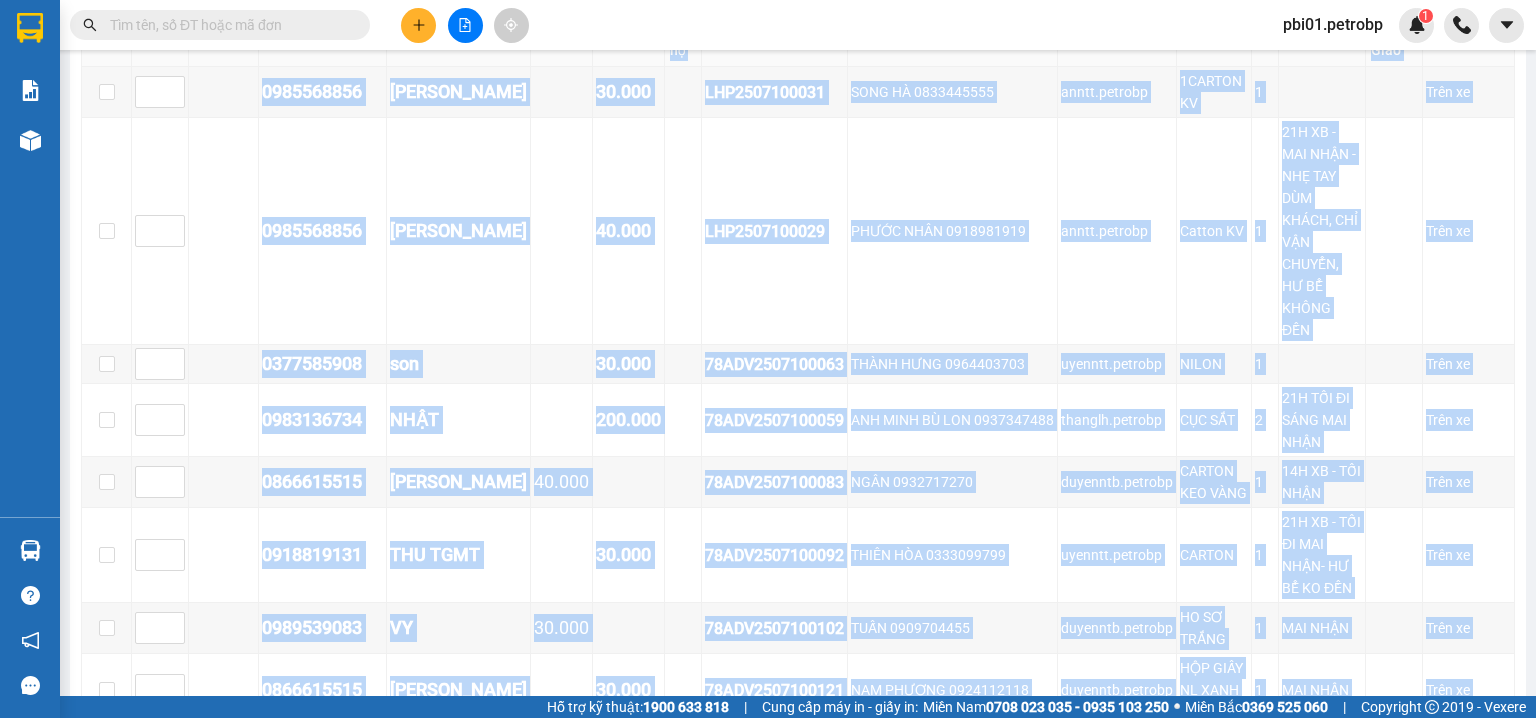drag, startPoint x: 1520, startPoint y: 217, endPoint x: 1525, endPoint y: 199, distance: 18.681541 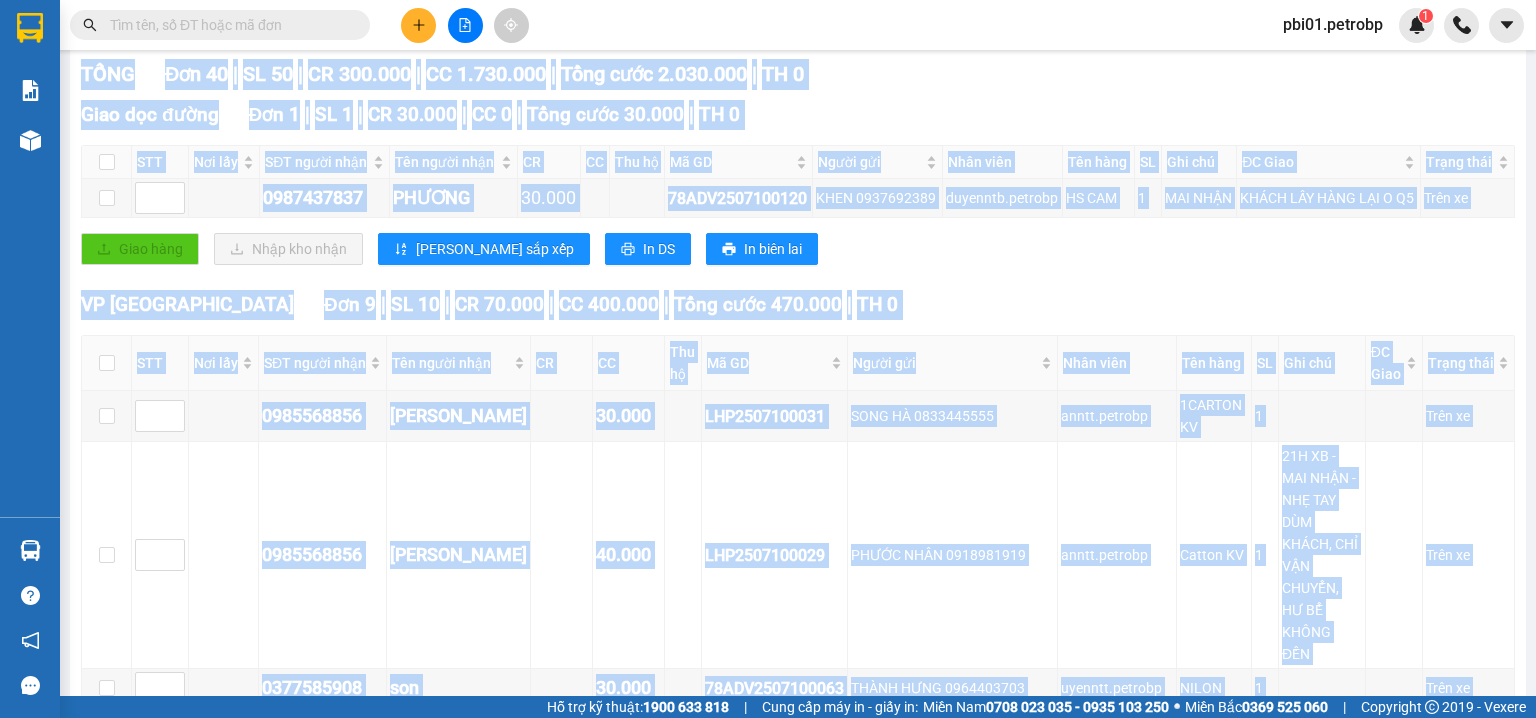 scroll, scrollTop: 187, scrollLeft: 0, axis: vertical 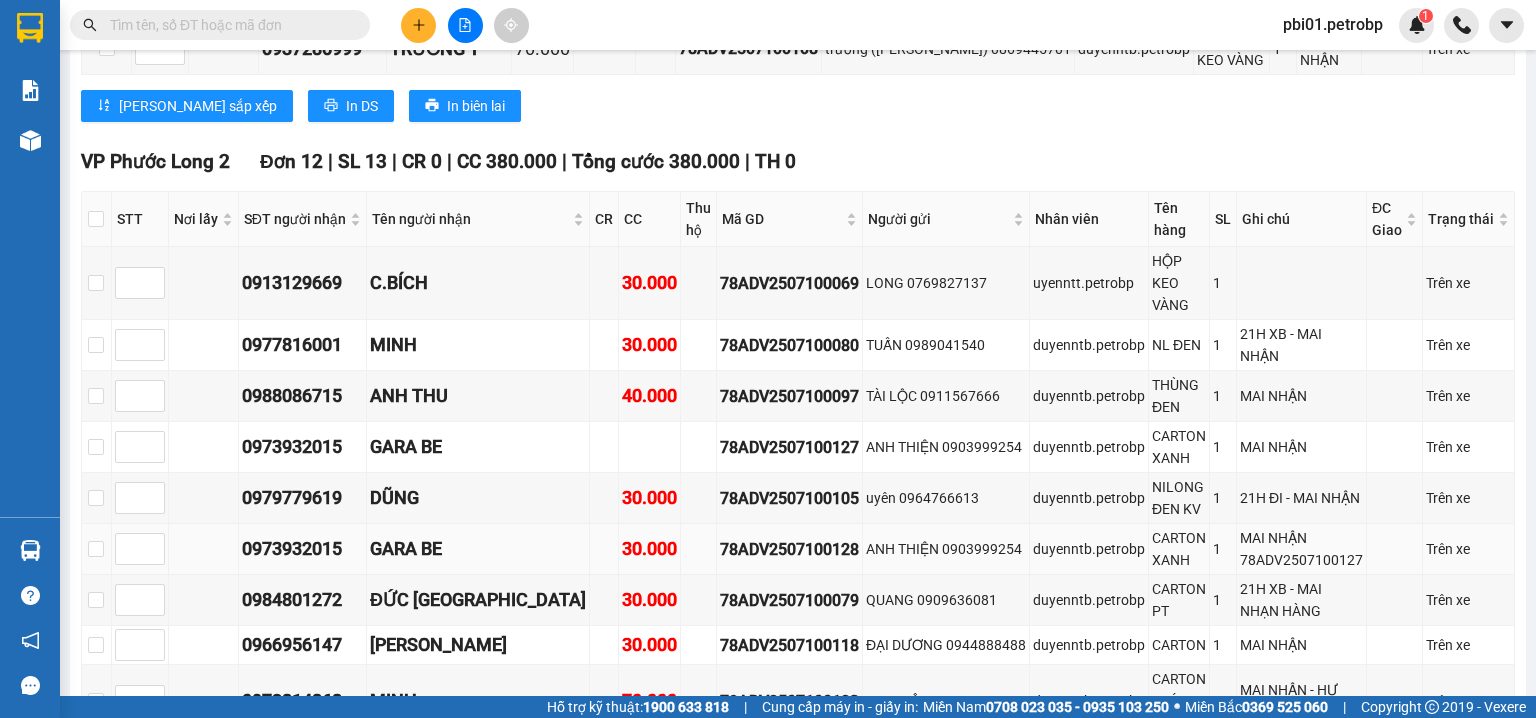 click on "0973932015" at bounding box center [302, 549] 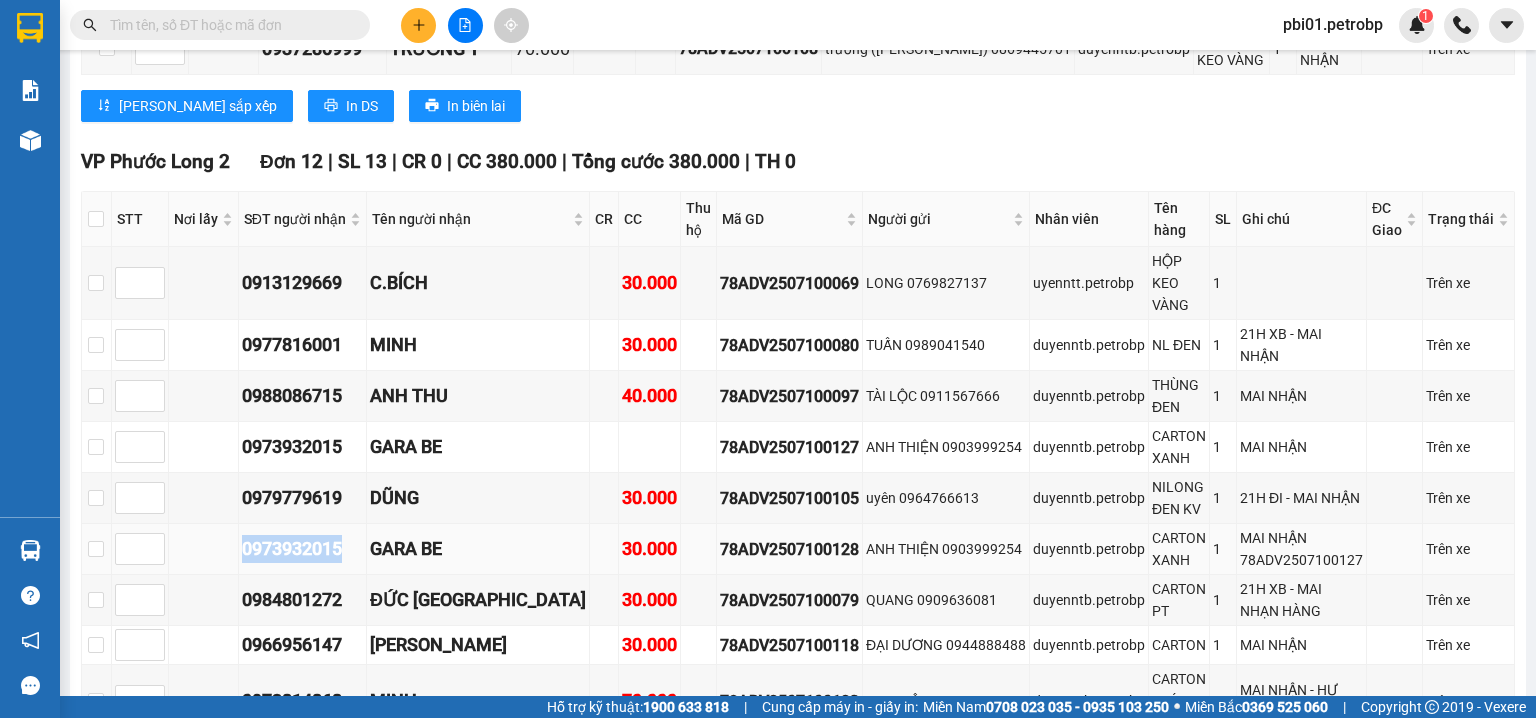 click on "0973932015" at bounding box center [302, 549] 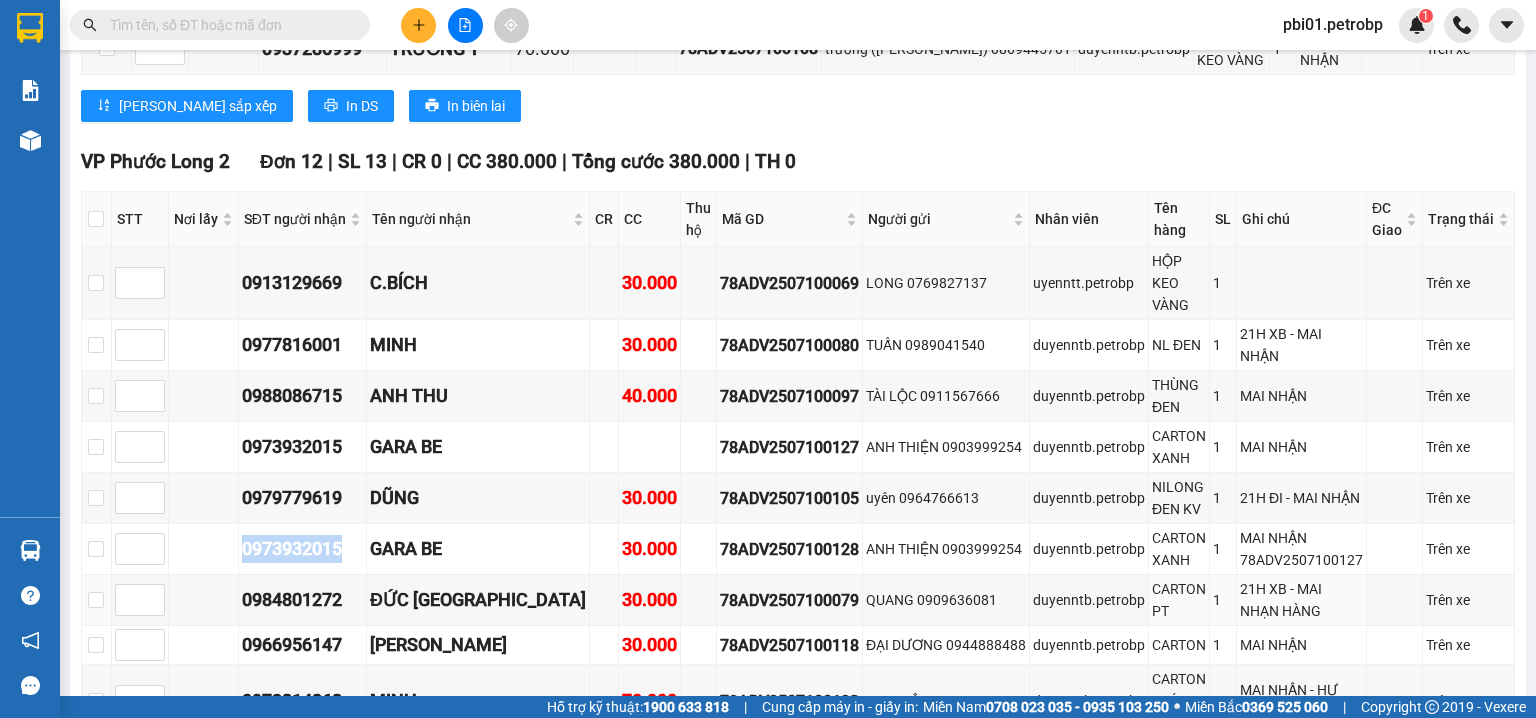 scroll, scrollTop: 2867, scrollLeft: 0, axis: vertical 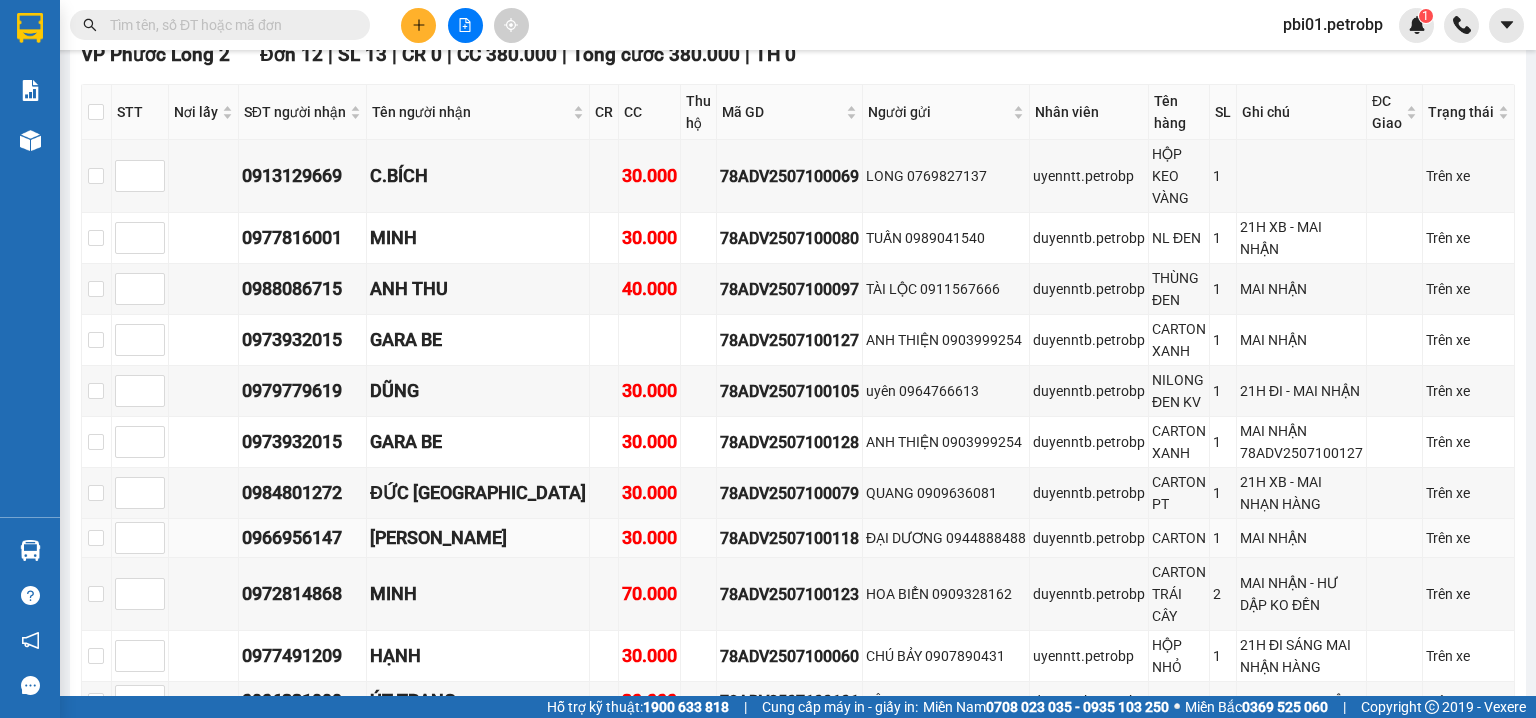 click on "0966956147" at bounding box center (302, 538) 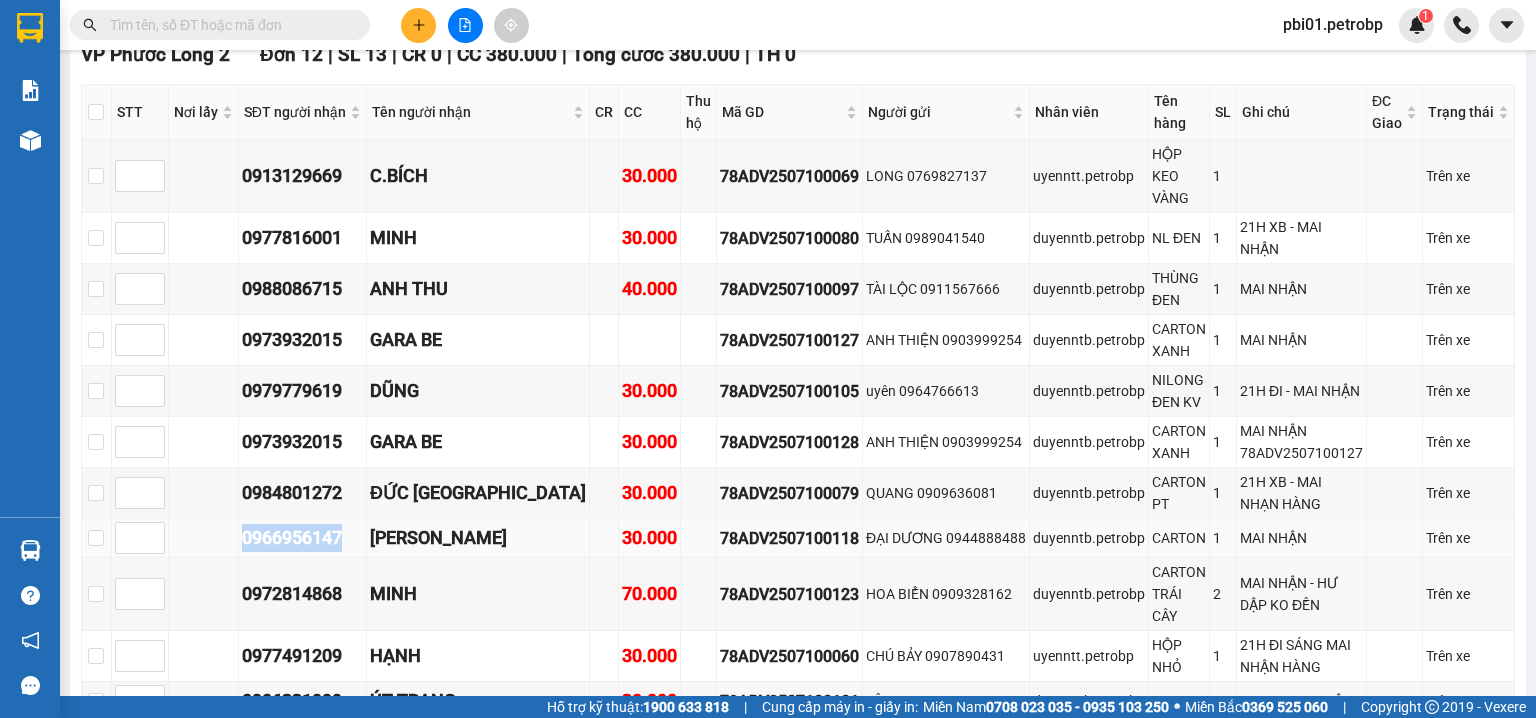 click on "0966956147" at bounding box center [302, 538] 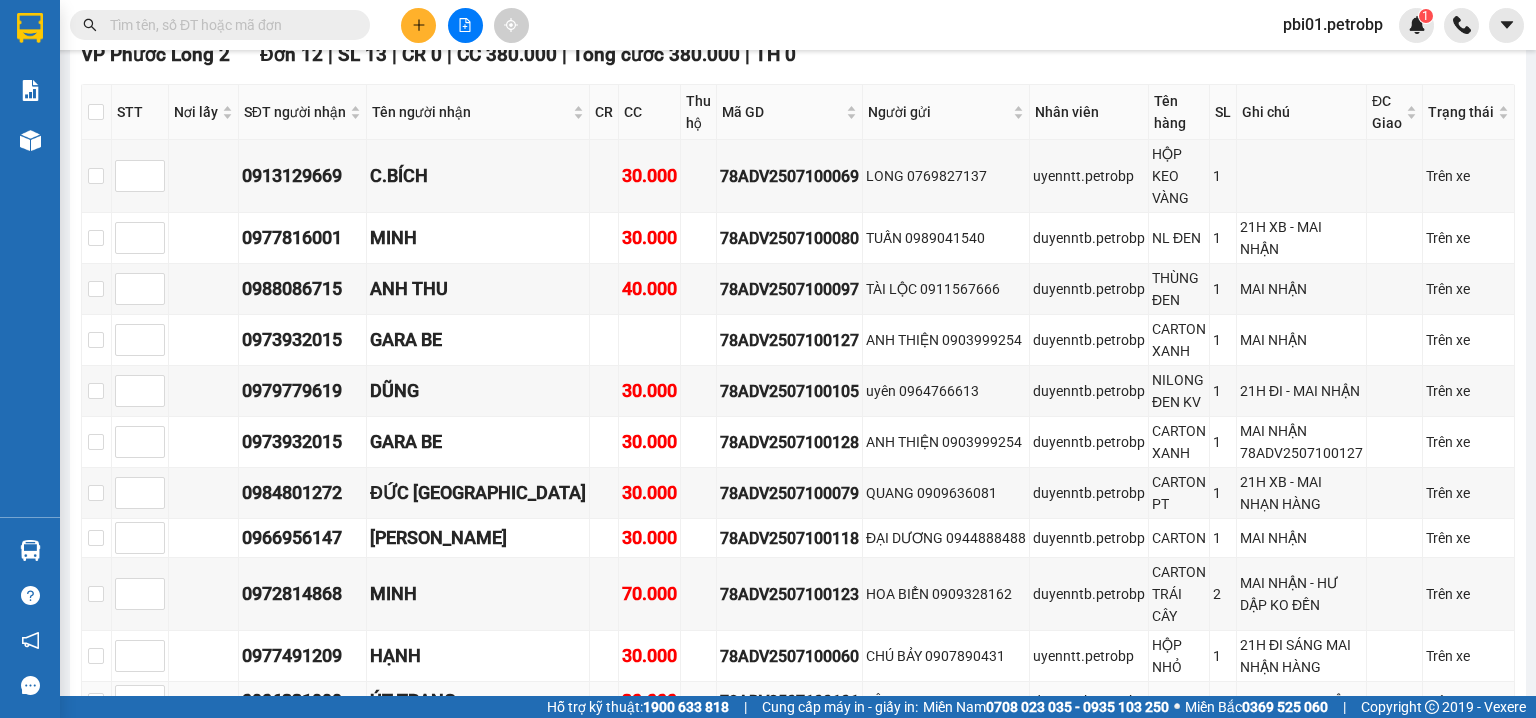 click on "0906331999" at bounding box center (302, 701) 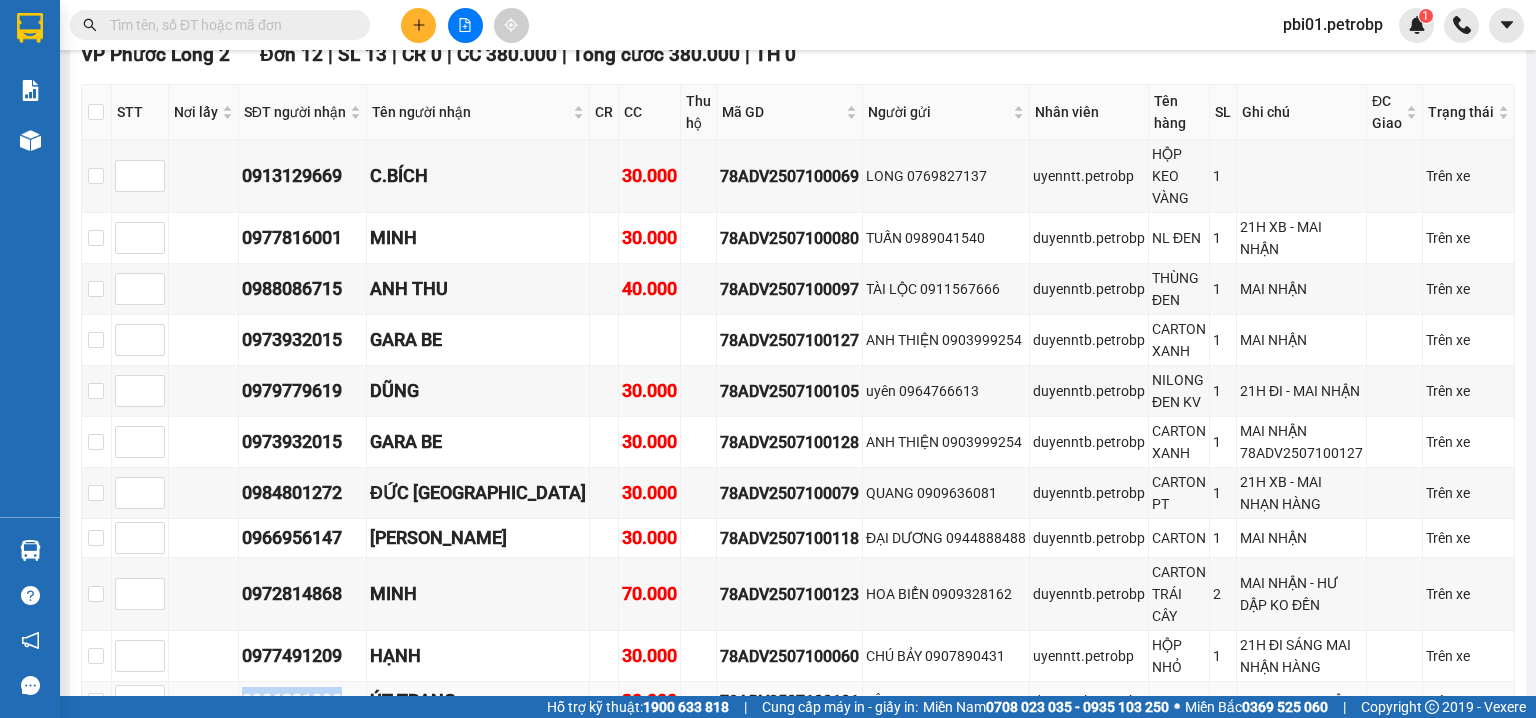 click on "0906331999" at bounding box center [302, 701] 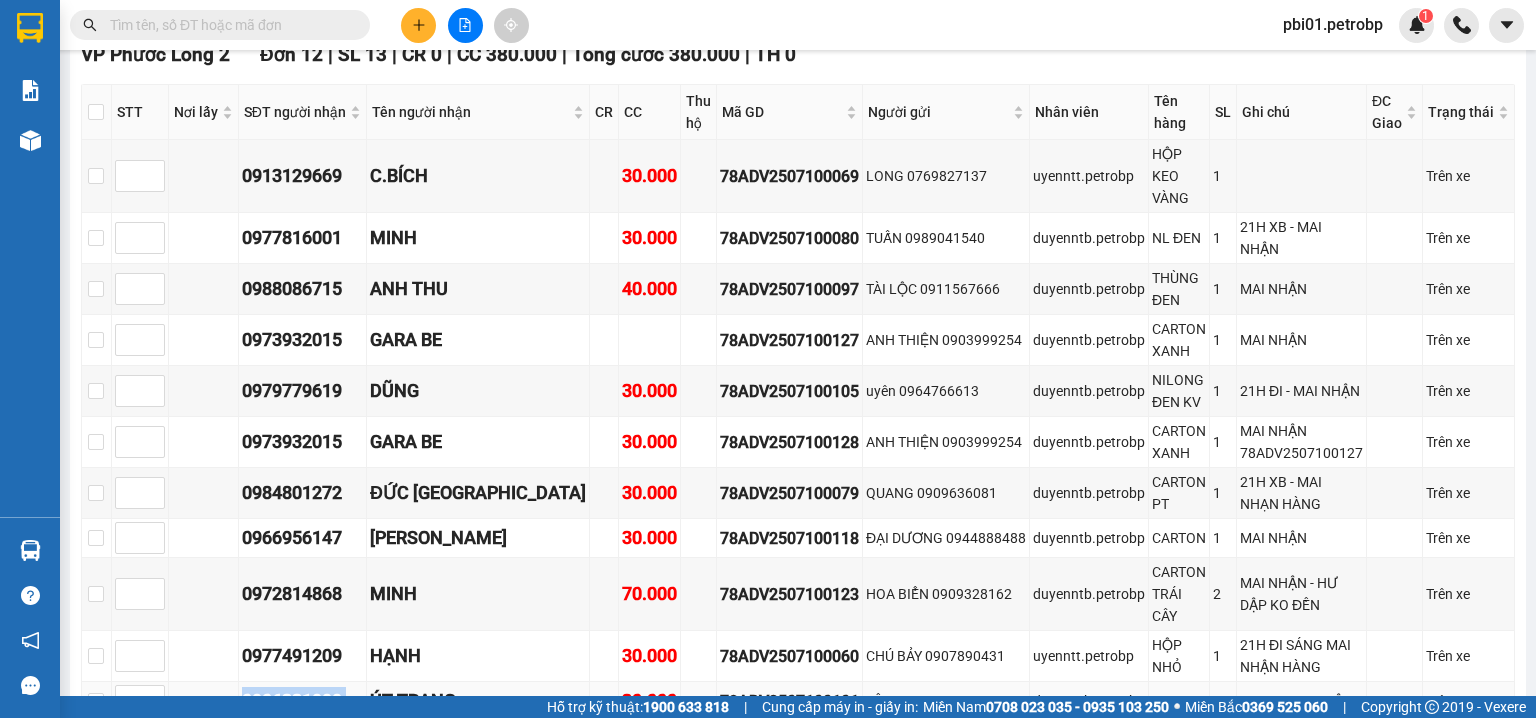 copy on "0906331999" 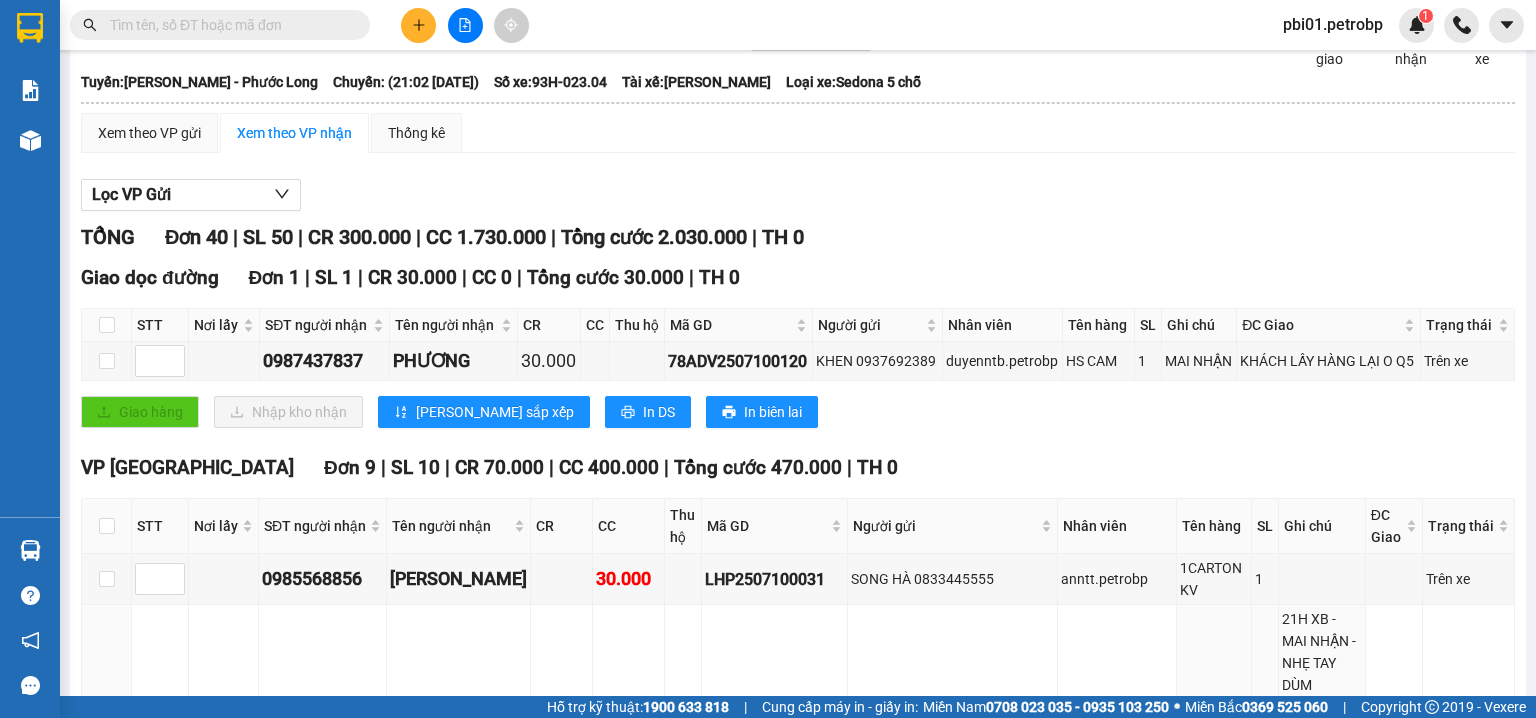 scroll, scrollTop: 0, scrollLeft: 0, axis: both 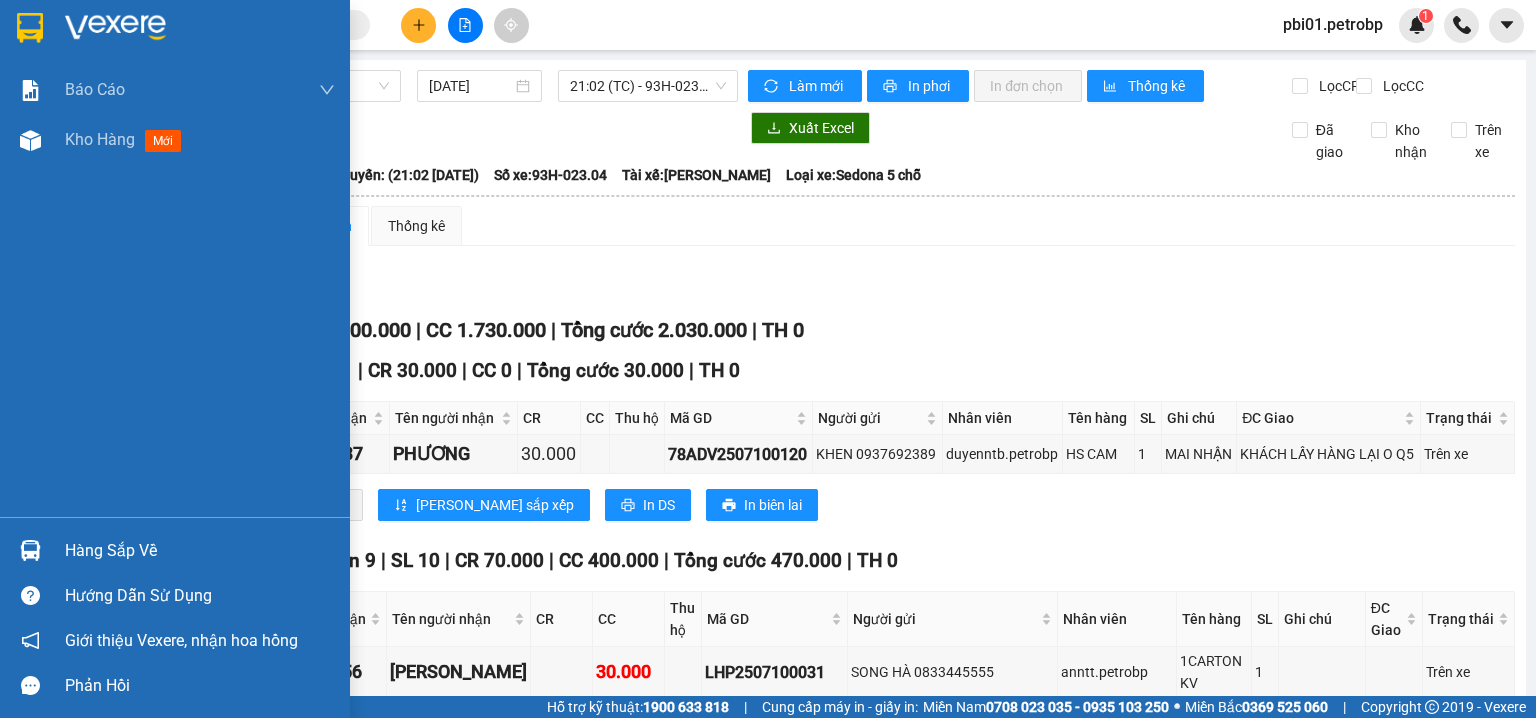 click on "Hàng sắp về" at bounding box center (200, 551) 